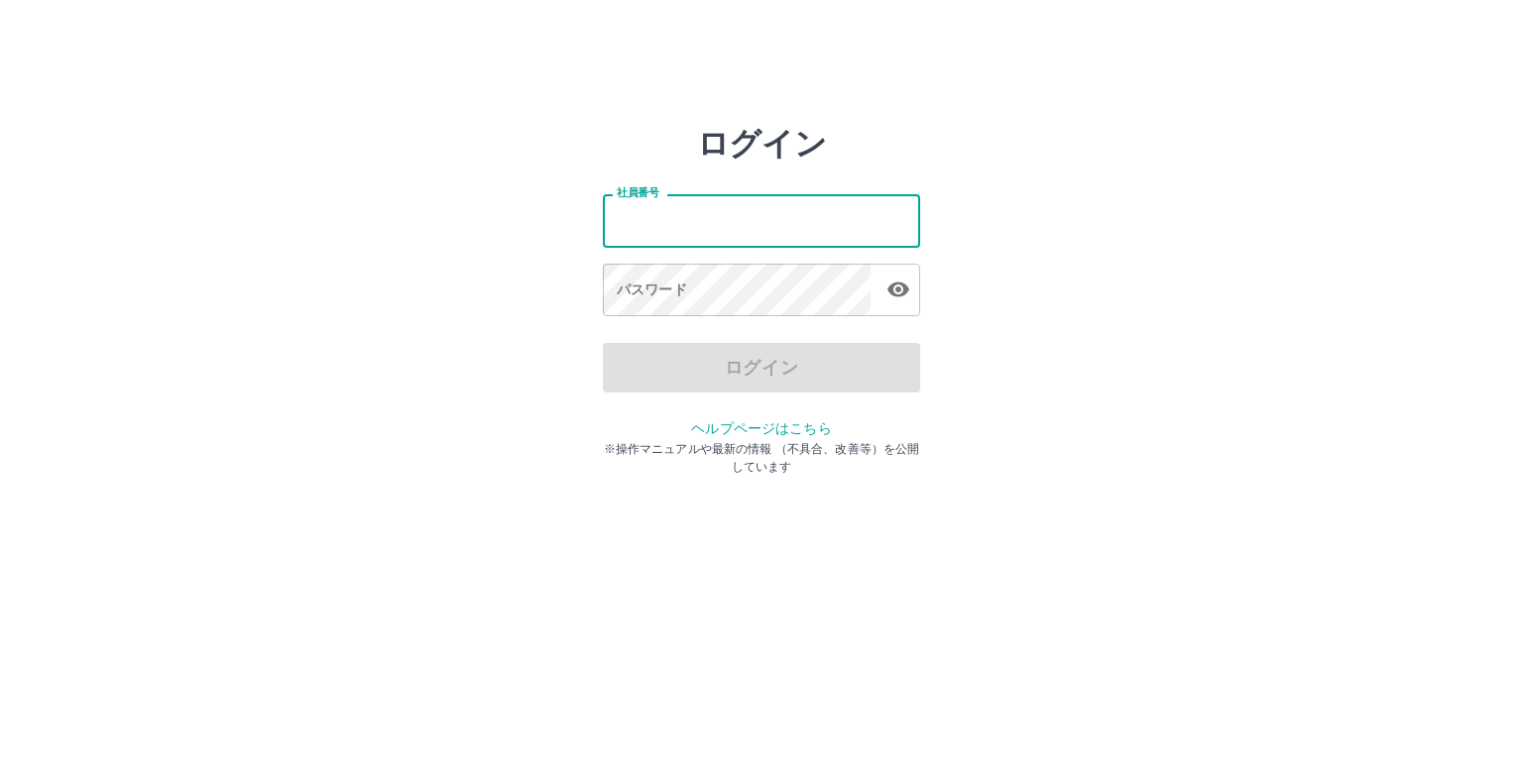 scroll, scrollTop: 0, scrollLeft: 0, axis: both 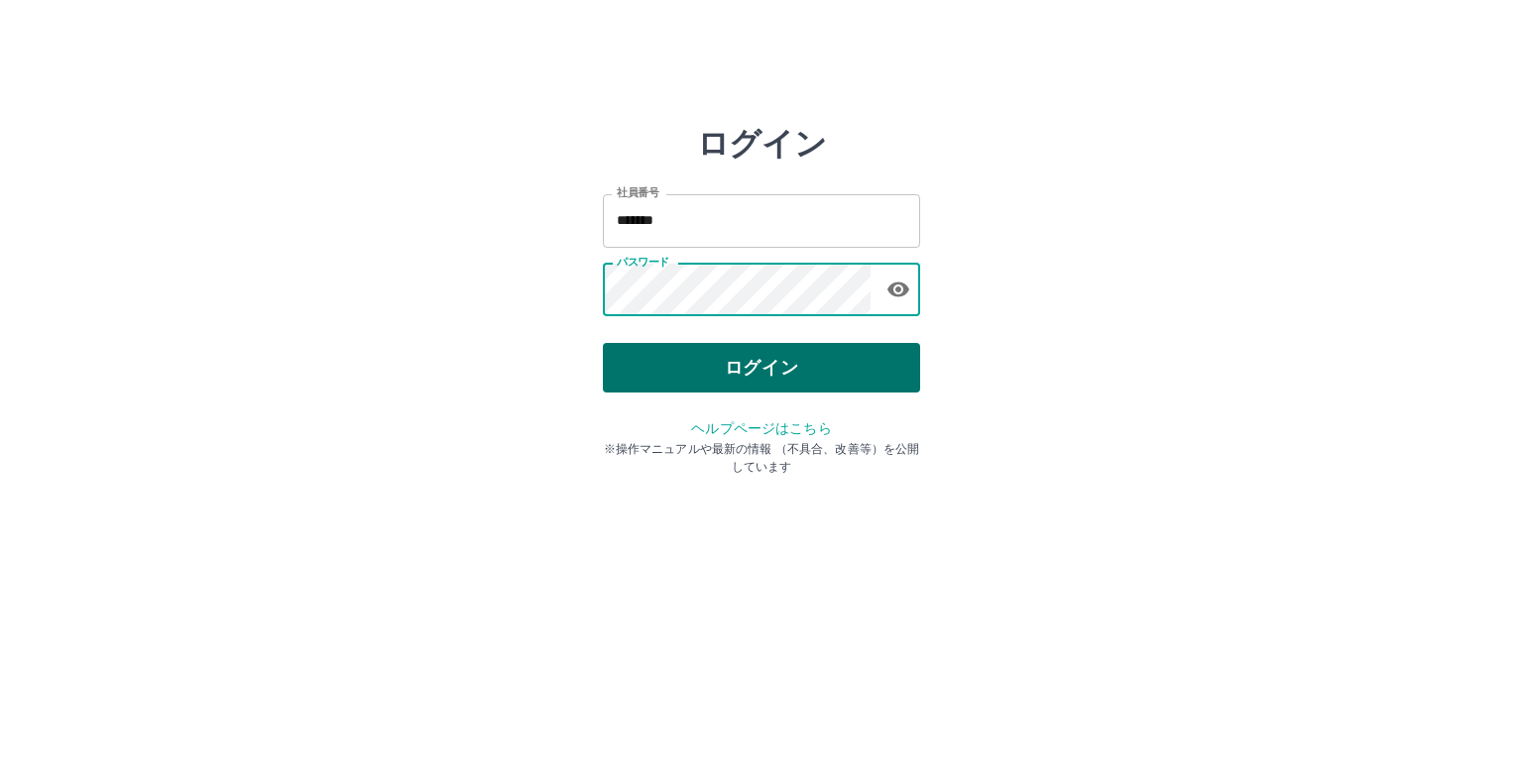 click on "ログイン" at bounding box center [762, 368] 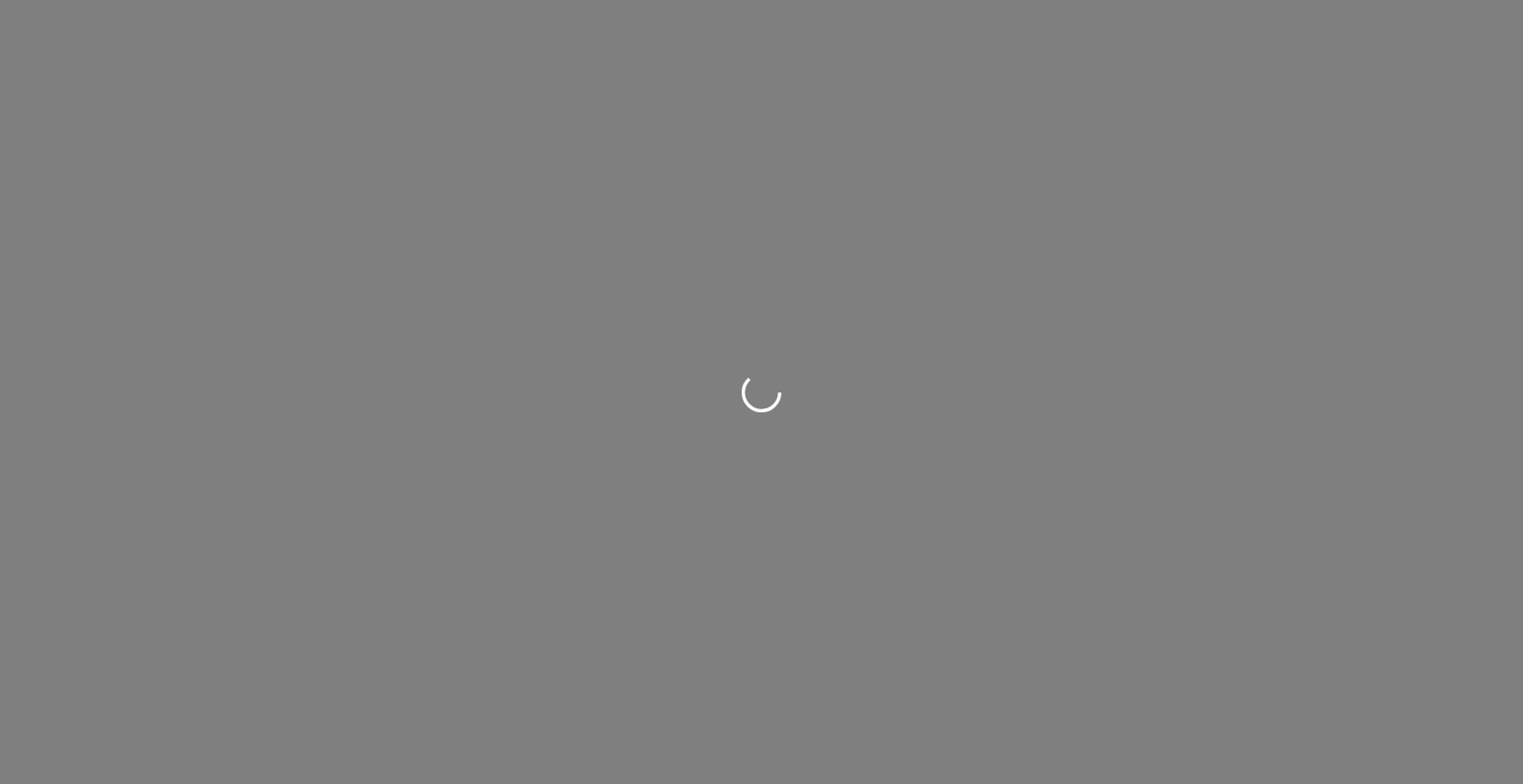 scroll, scrollTop: 0, scrollLeft: 0, axis: both 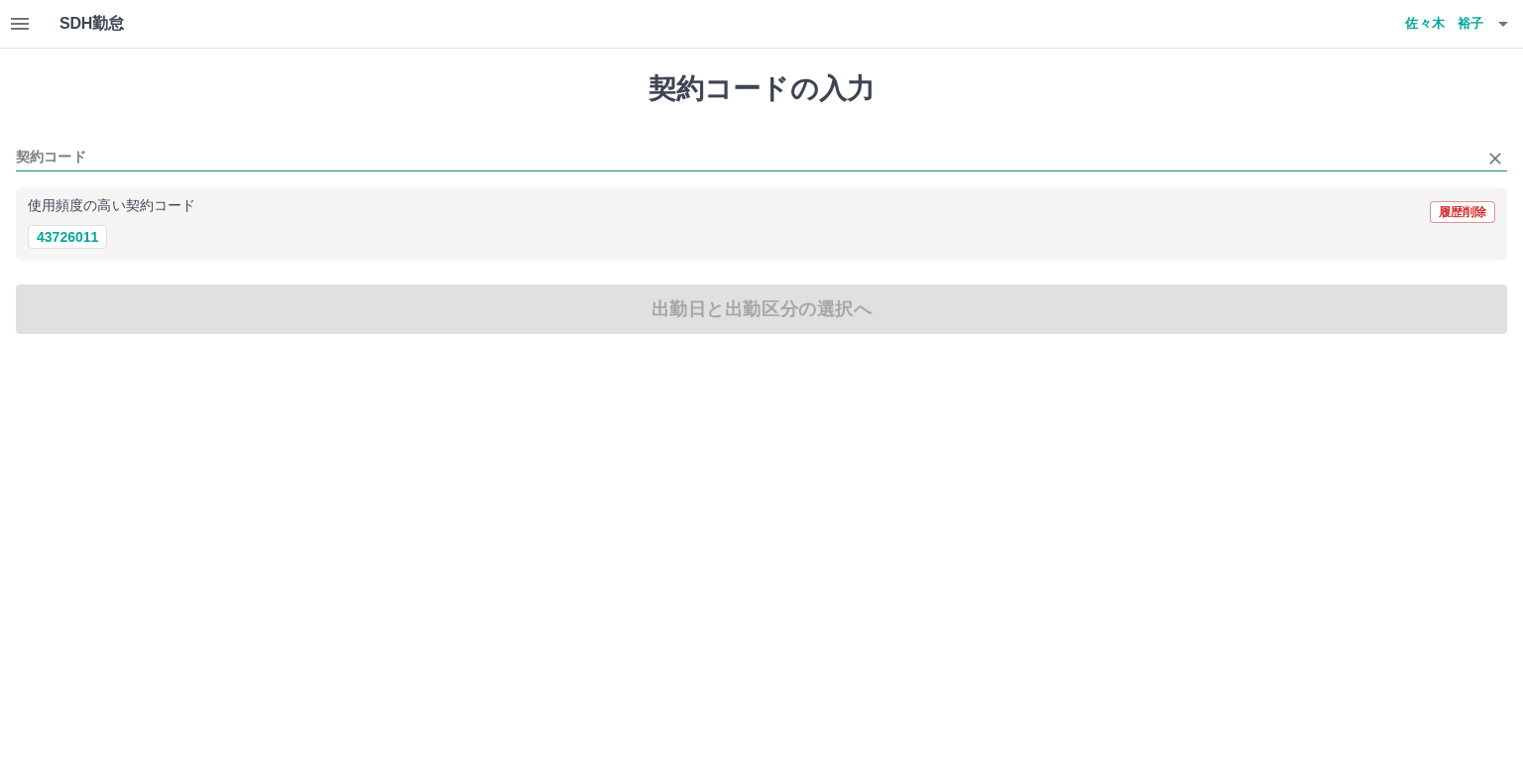 click on "契約コード" at bounding box center [747, 158] 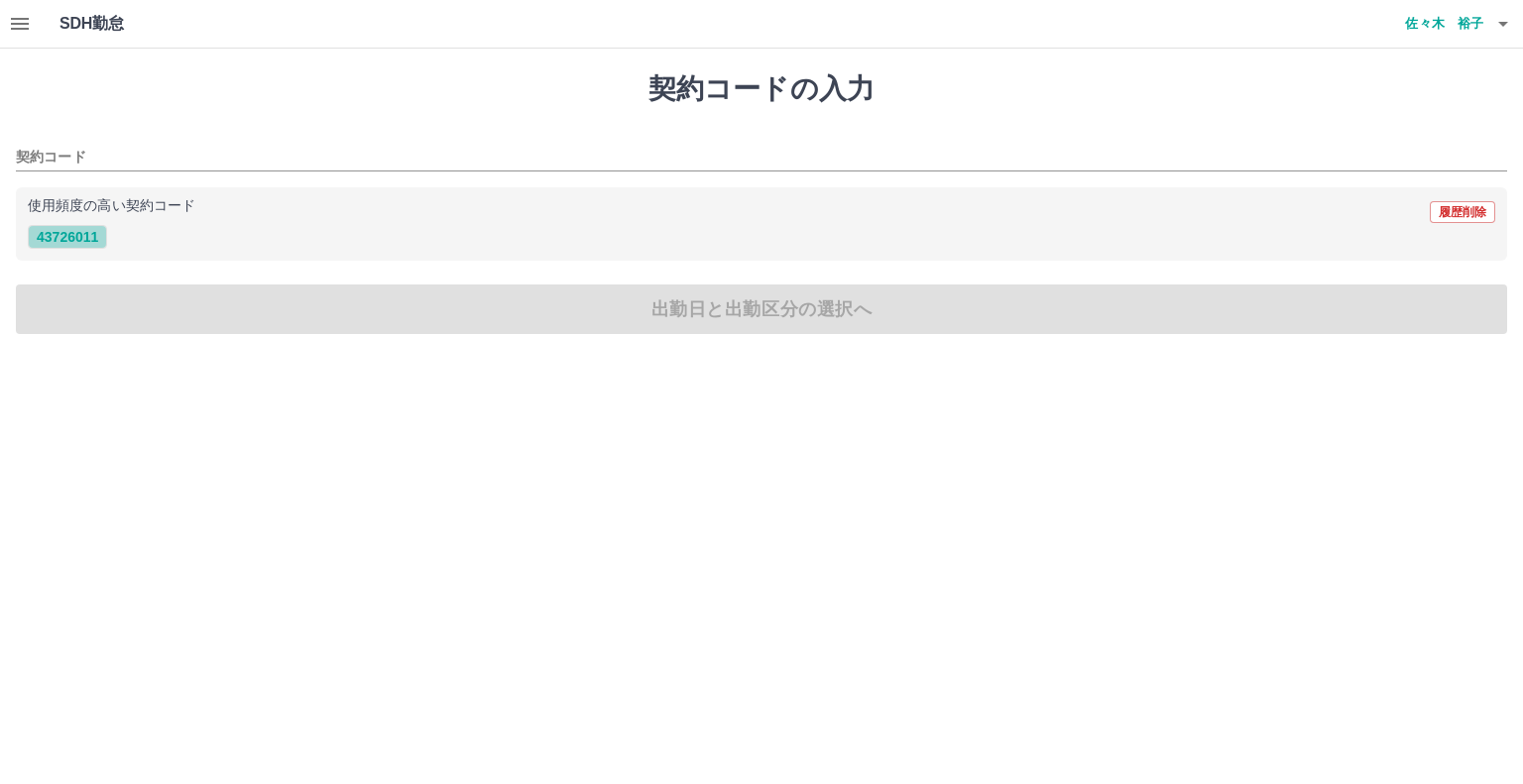 click on "43726011" at bounding box center [67, 237] 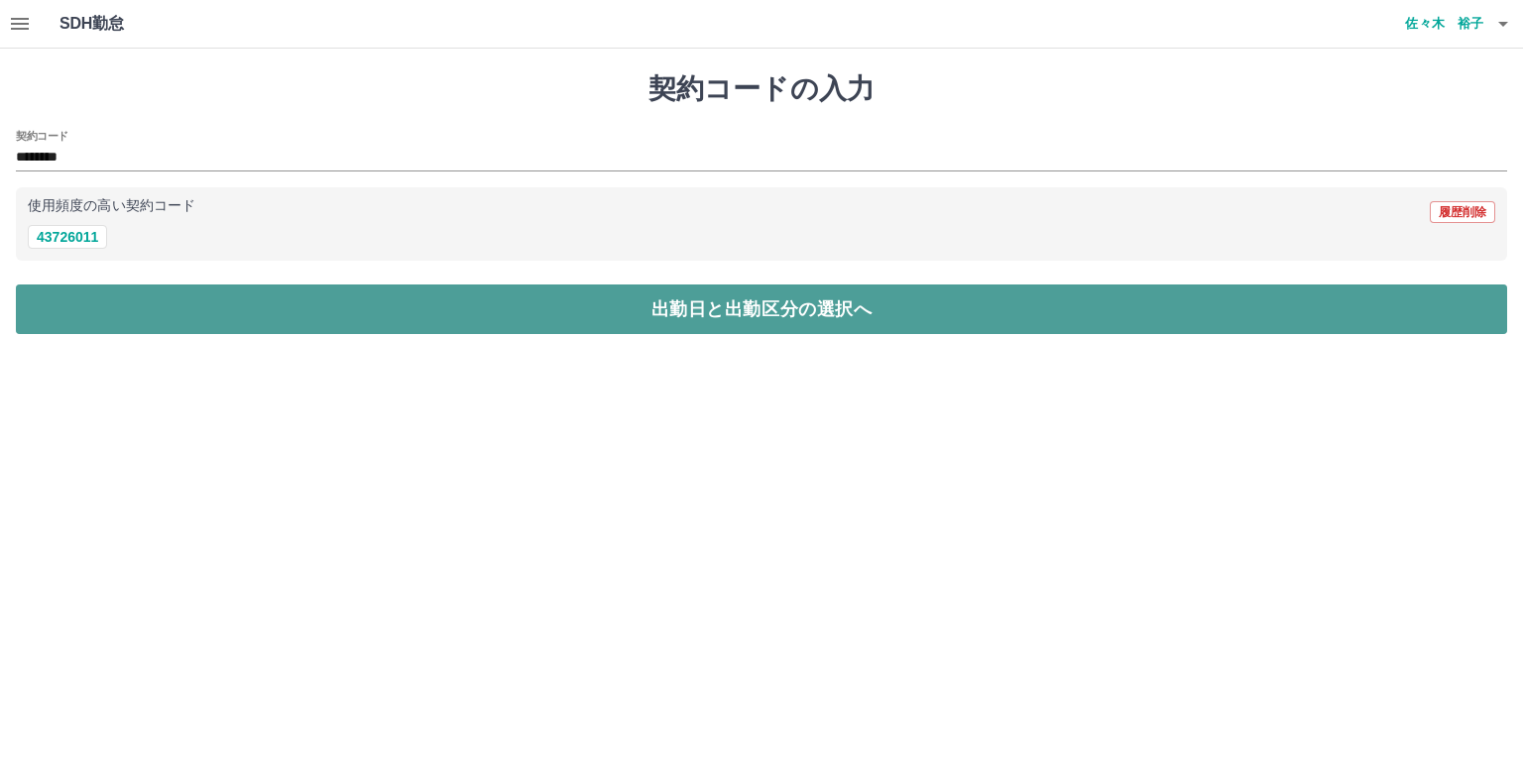click on "出勤日と出勤区分の選択へ" at bounding box center (762, 309) 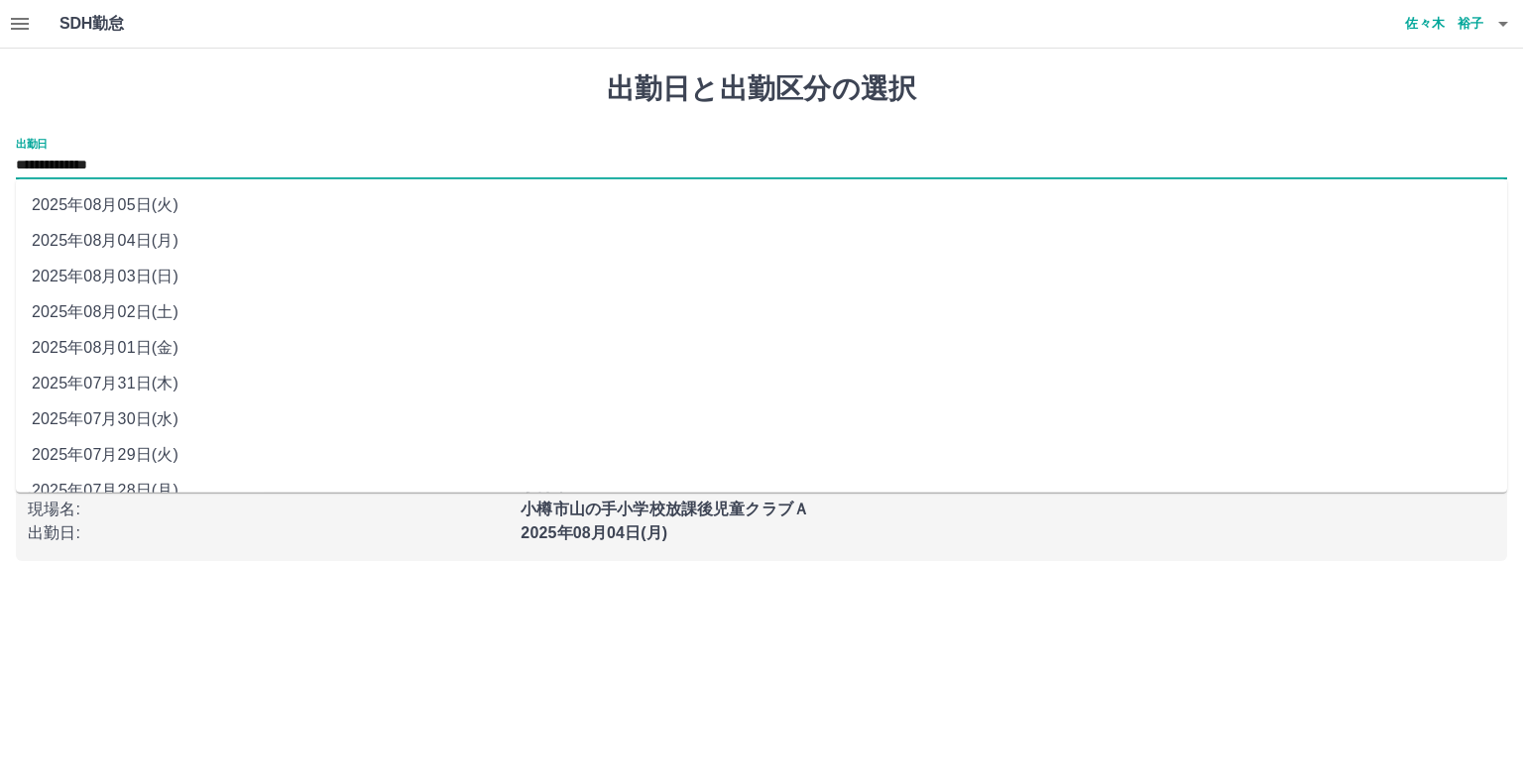 click on "**********" at bounding box center (762, 166) 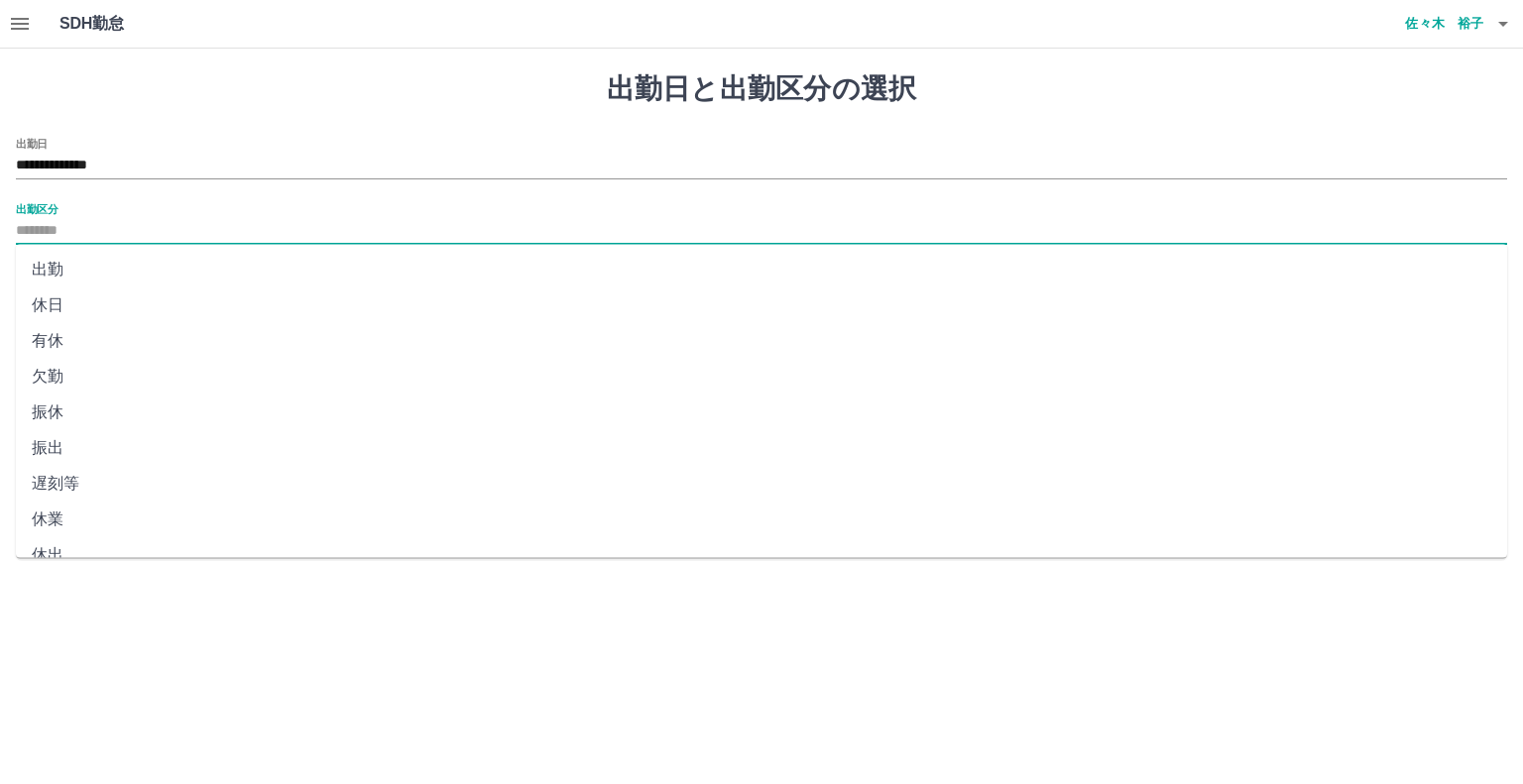 click on "出勤区分" at bounding box center (762, 231) 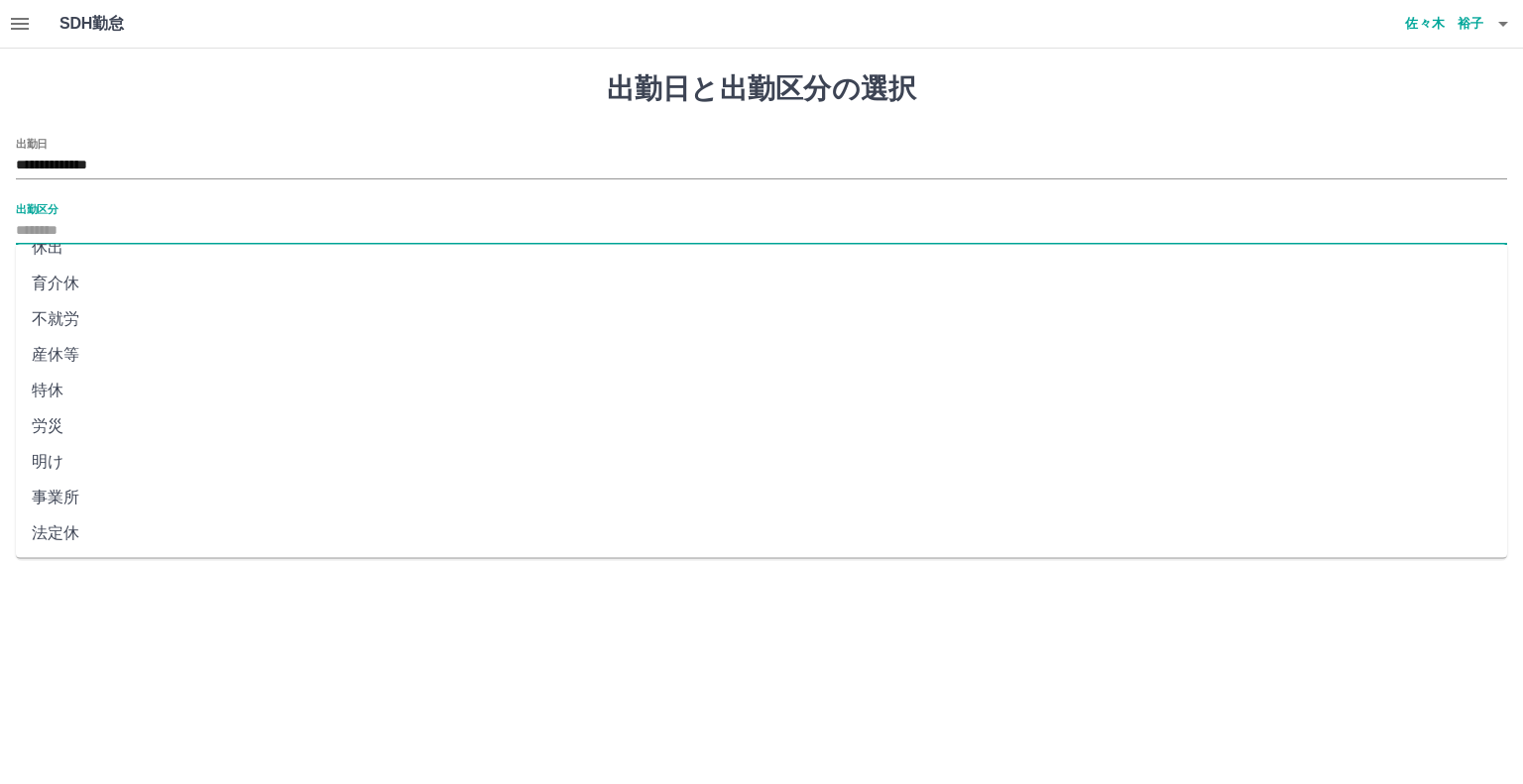 scroll, scrollTop: 344, scrollLeft: 0, axis: vertical 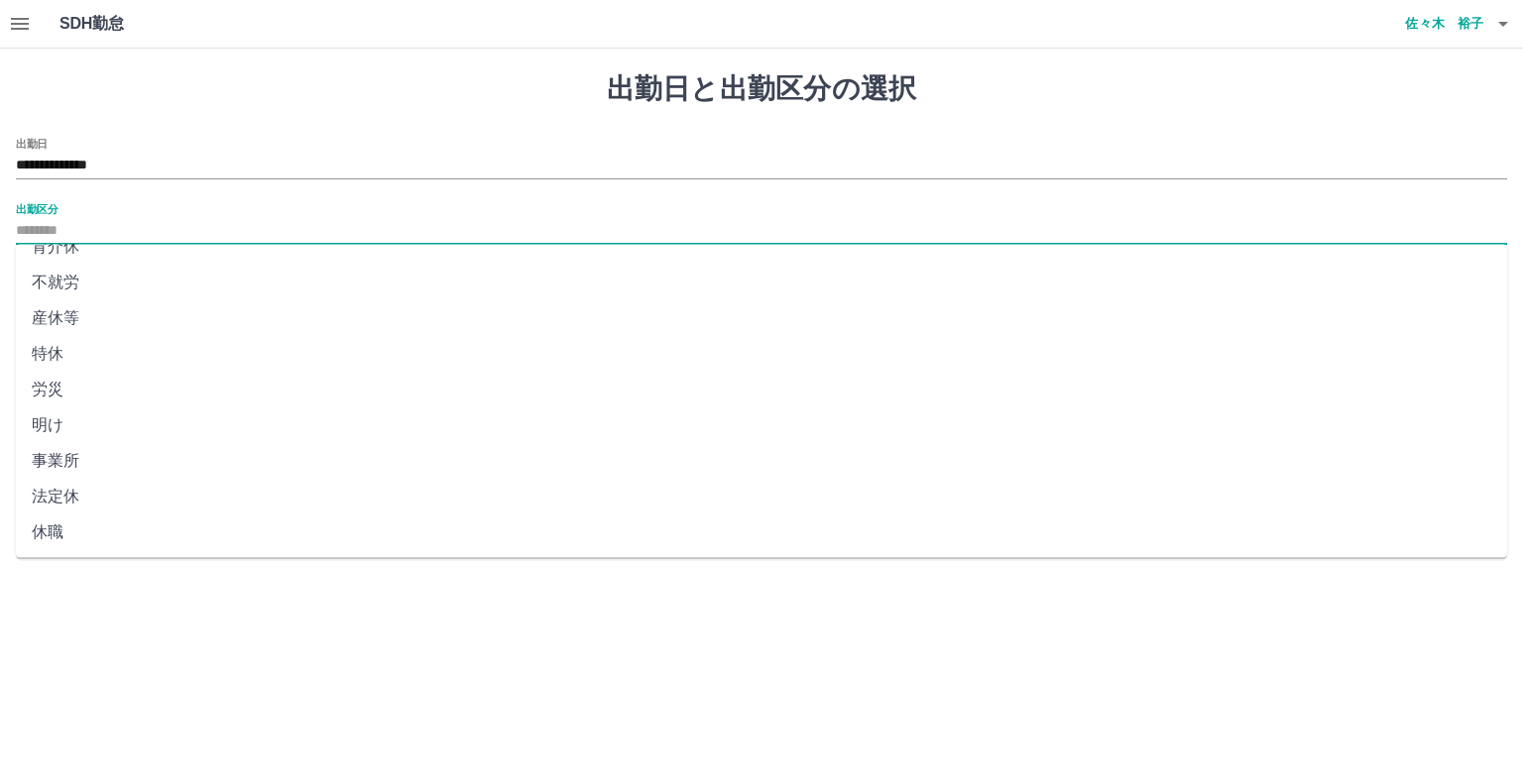 click on "法定休" at bounding box center (762, 497) 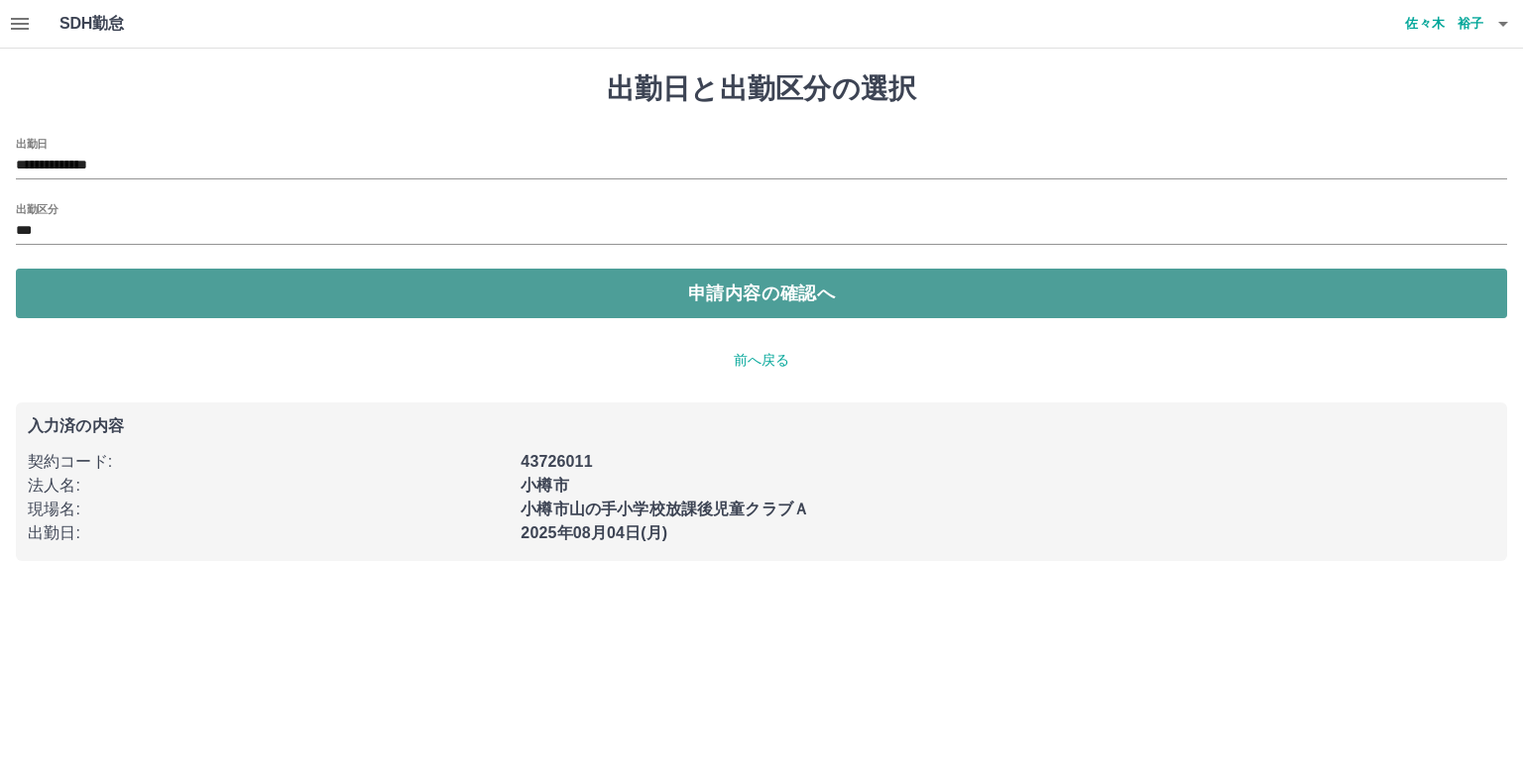click on "申請内容の確認へ" at bounding box center (762, 293) 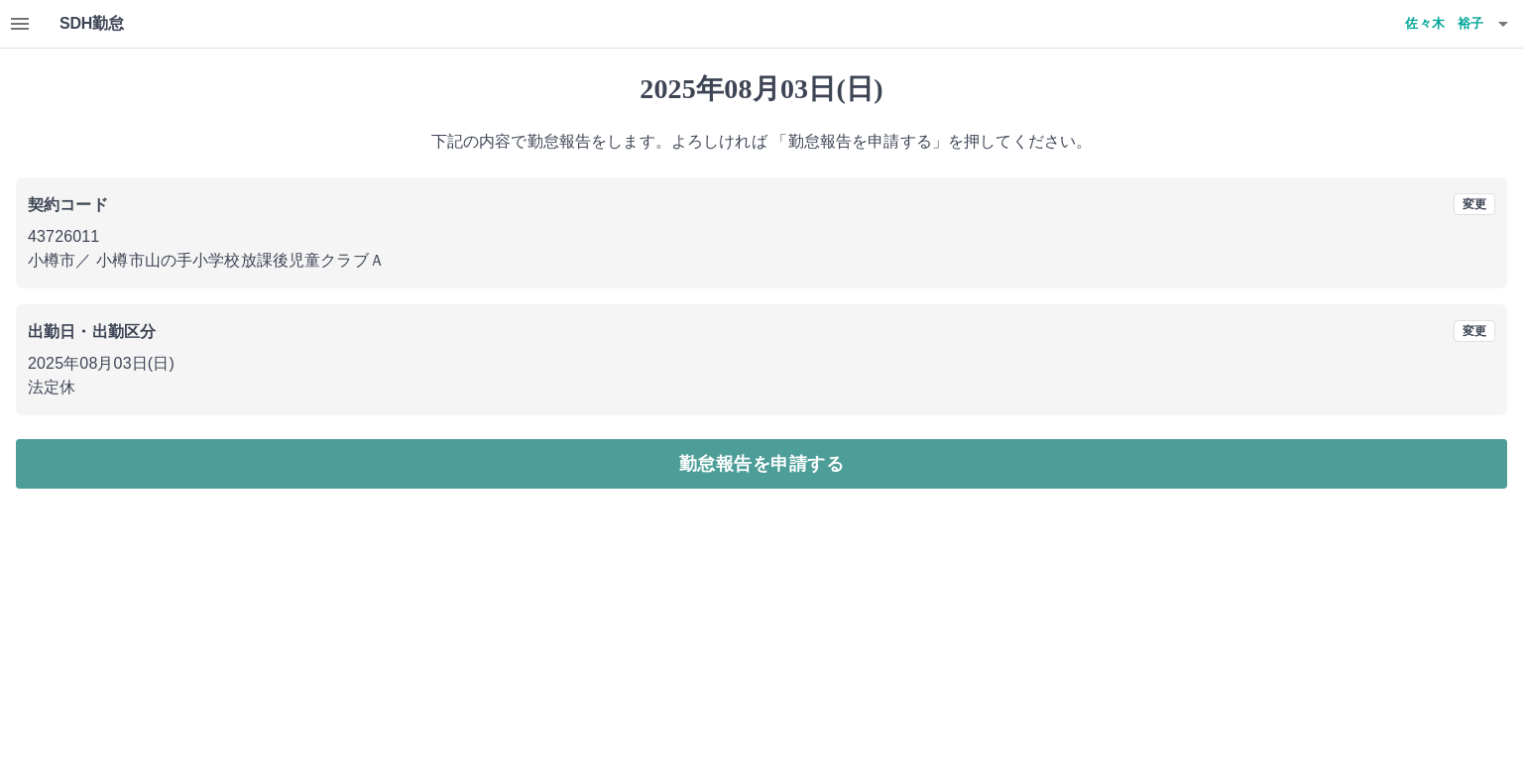click on "勤怠報告を申請する" at bounding box center (762, 464) 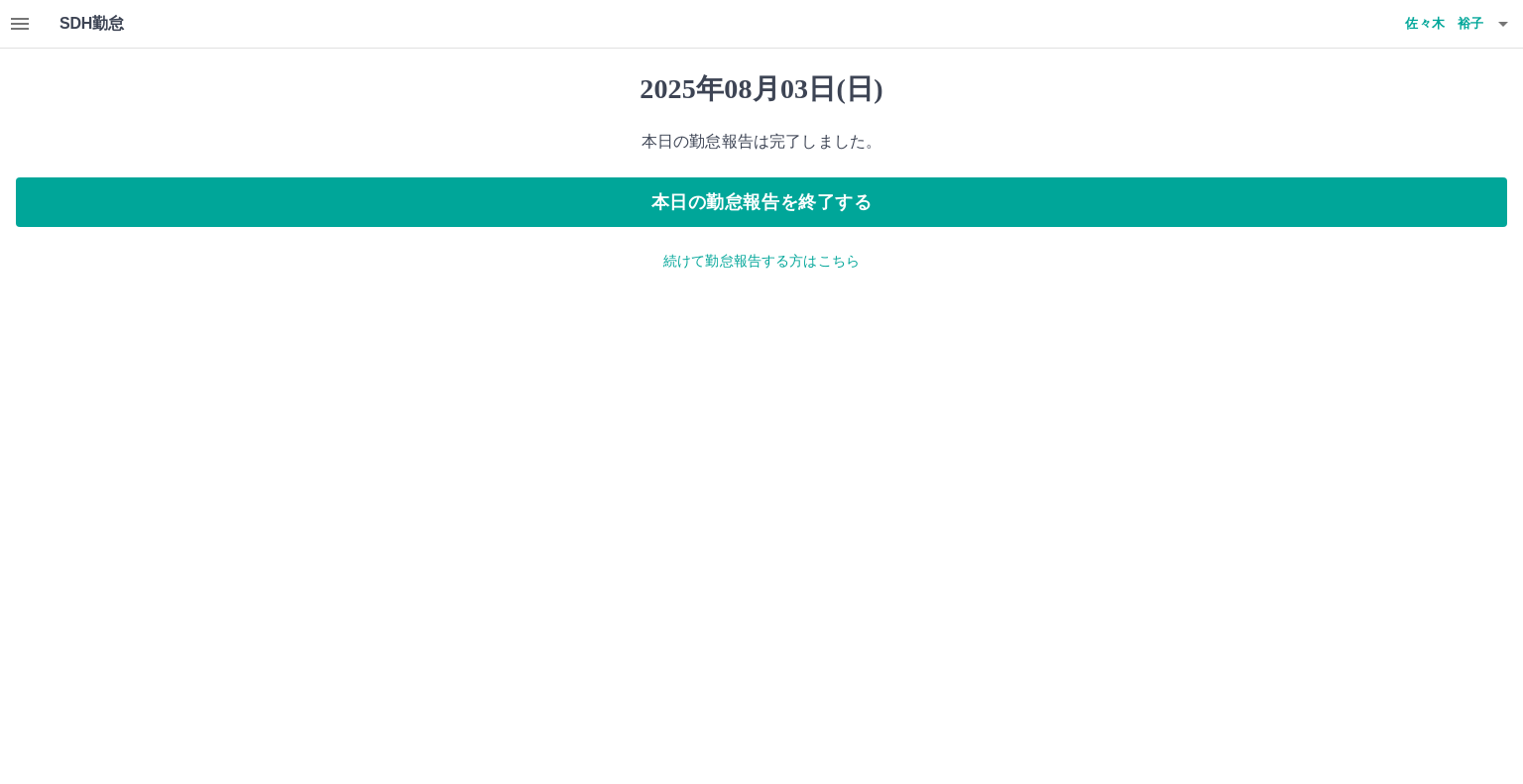 click on "続けて勤怠報告する方はこちら" at bounding box center [762, 261] 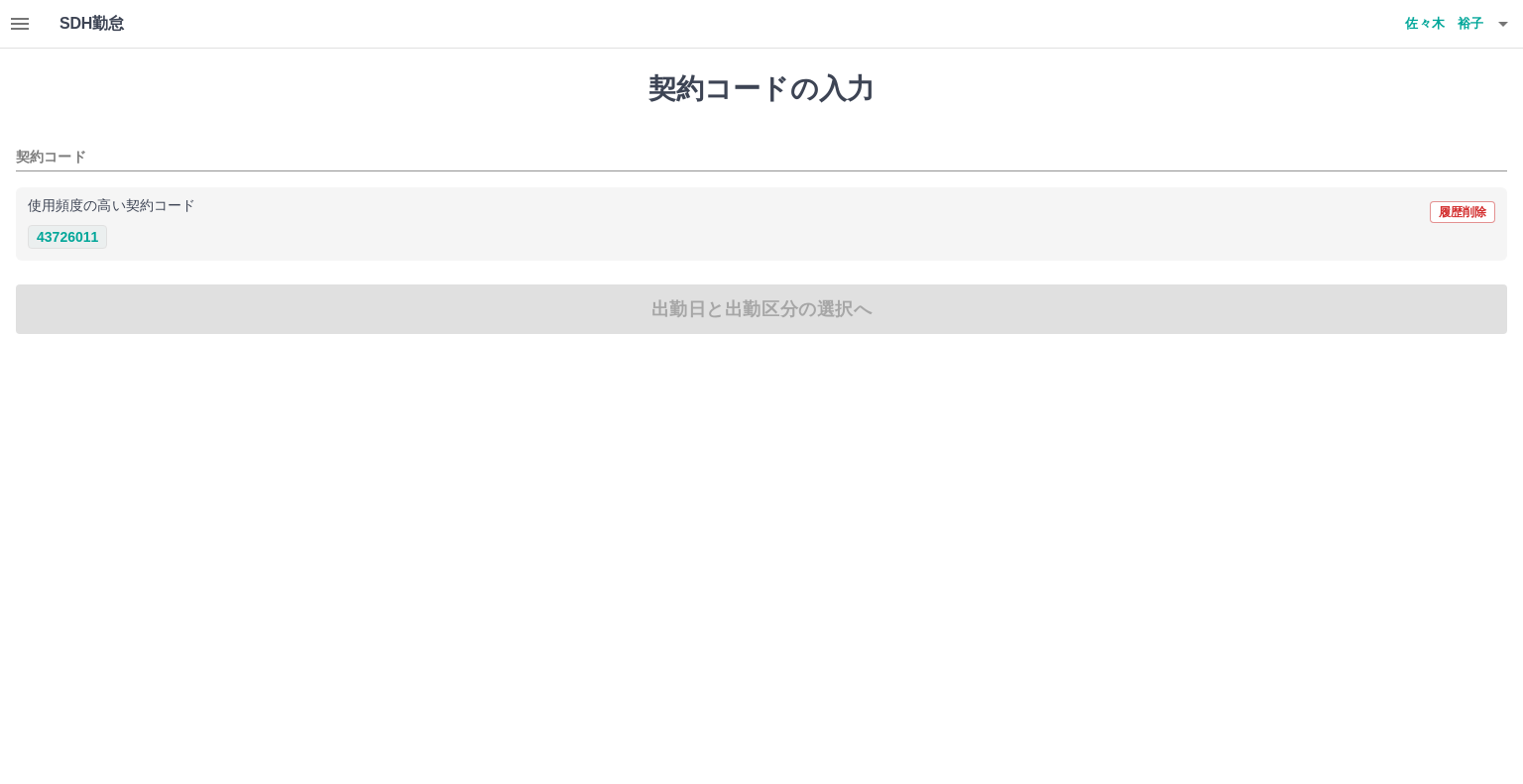 click on "43726011" at bounding box center (67, 237) 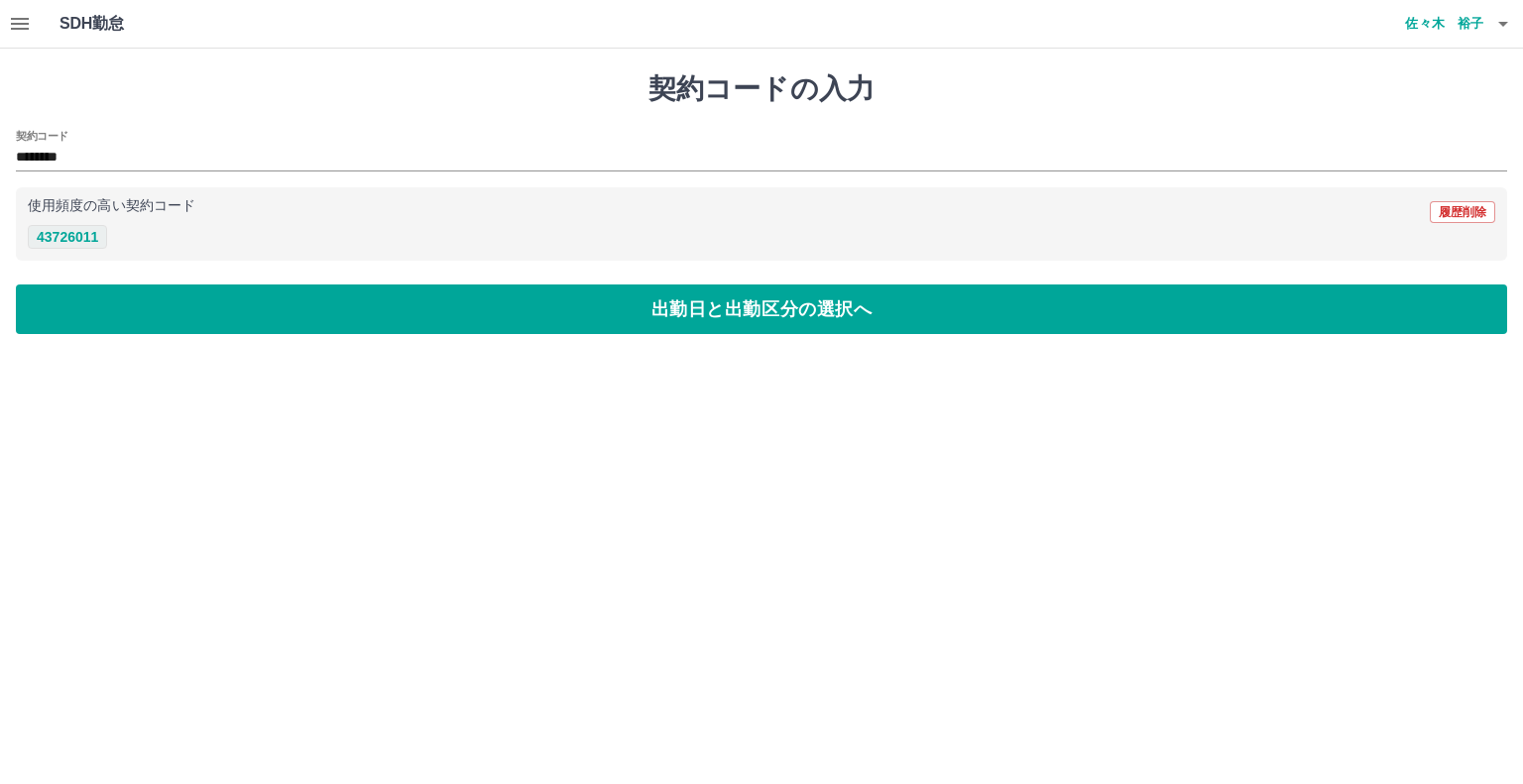 type on "********" 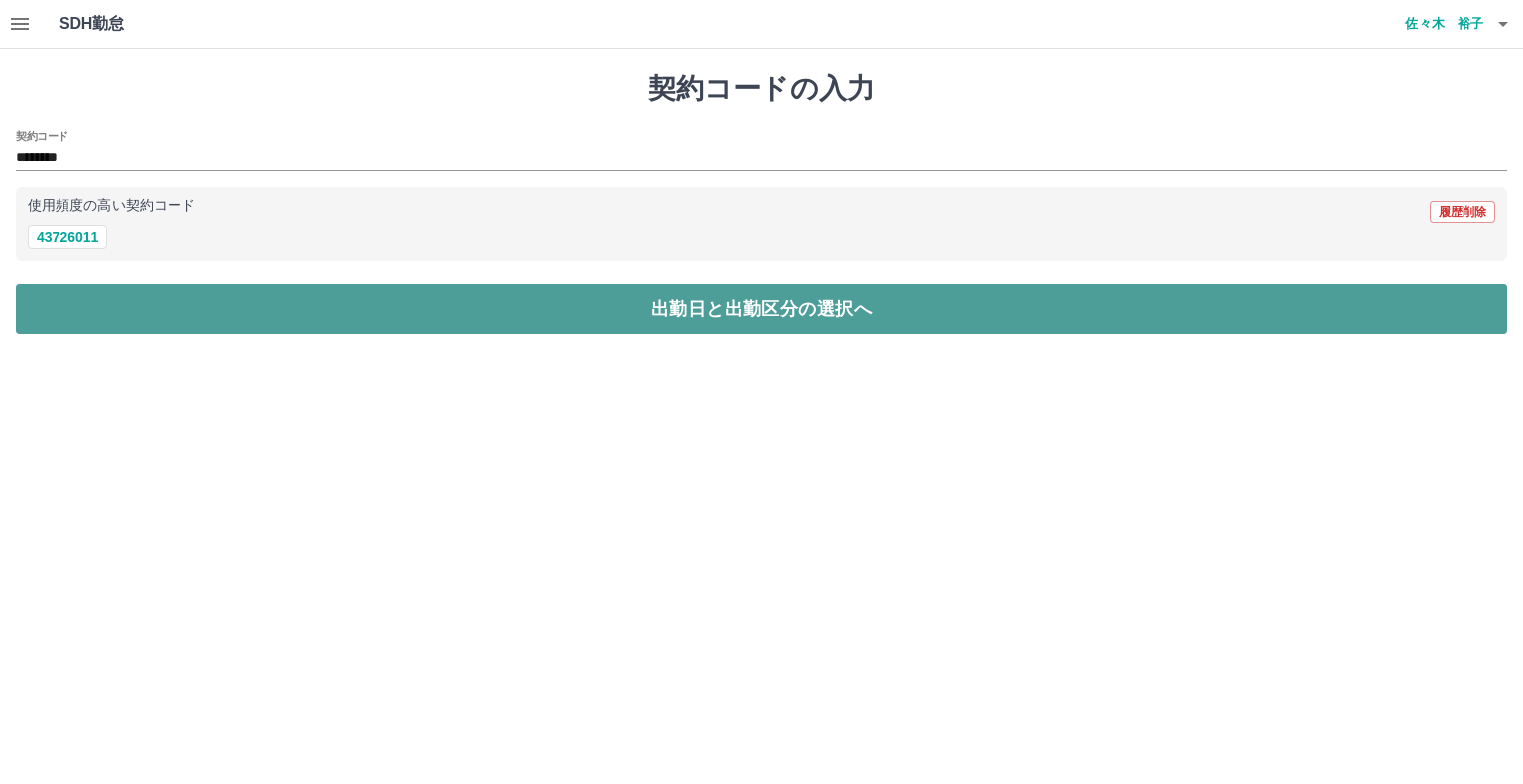 click on "出勤日と出勤区分の選択へ" at bounding box center (762, 309) 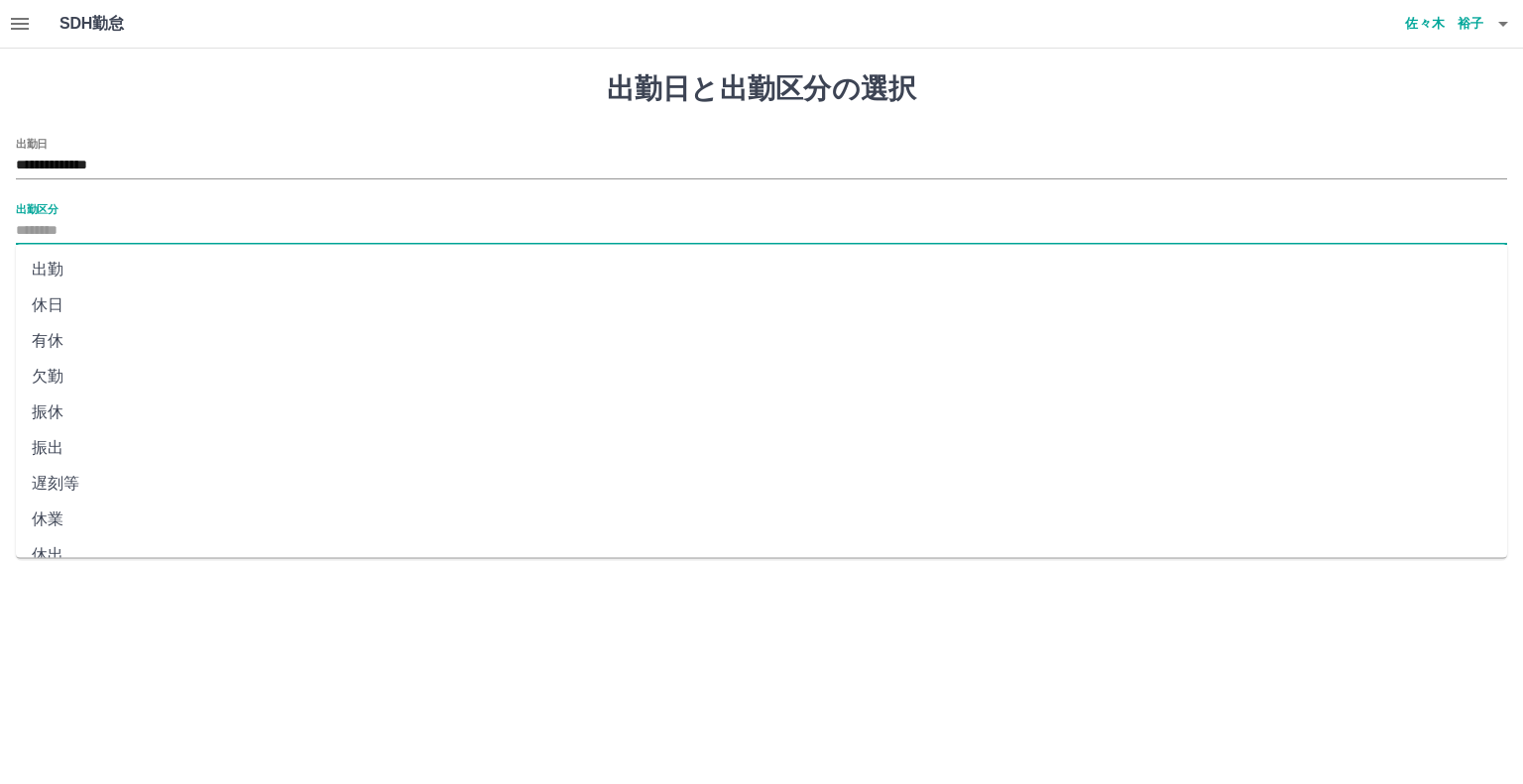 click on "出勤区分" at bounding box center (762, 231) 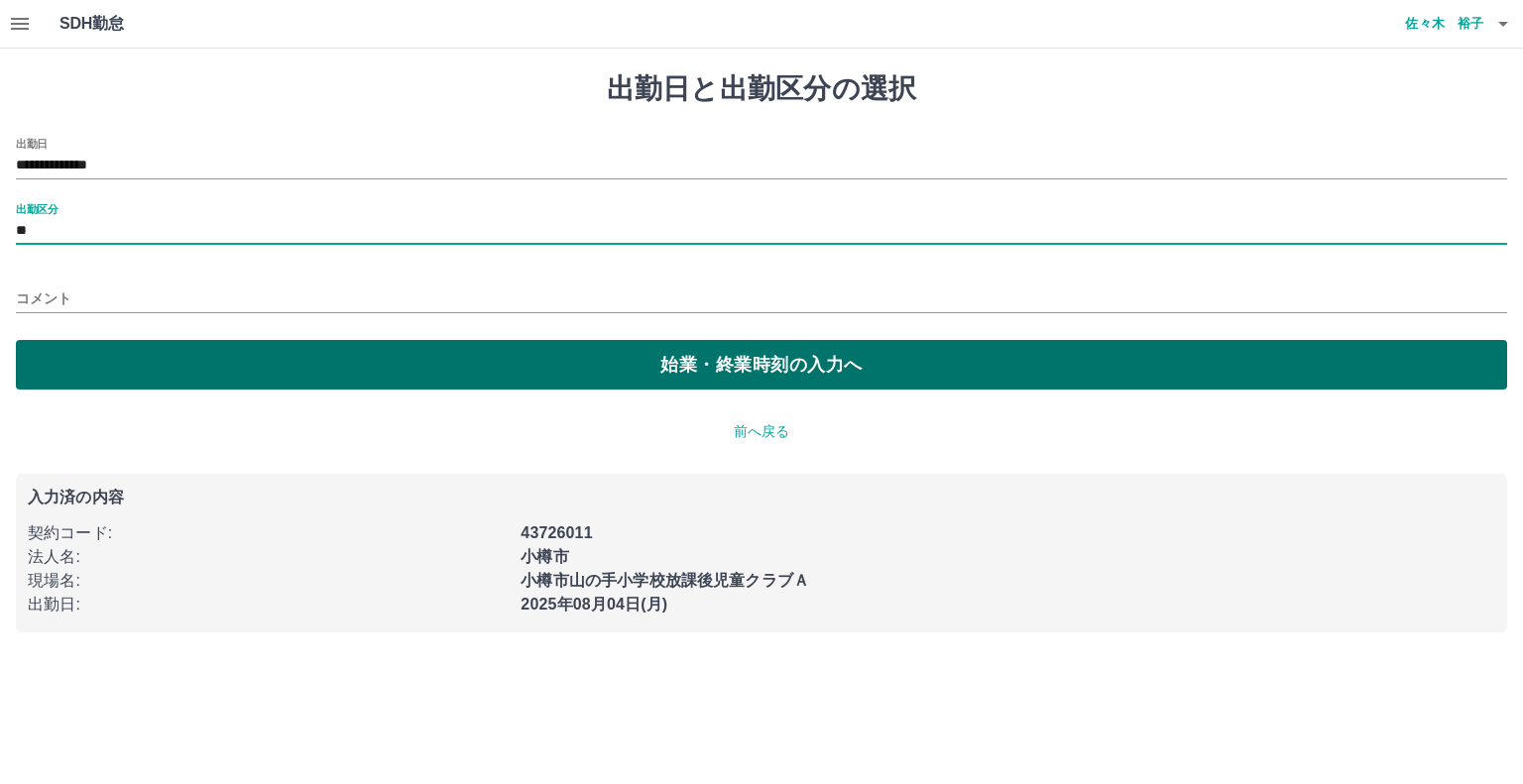 click on "始業・終業時刻の入力へ" at bounding box center (762, 365) 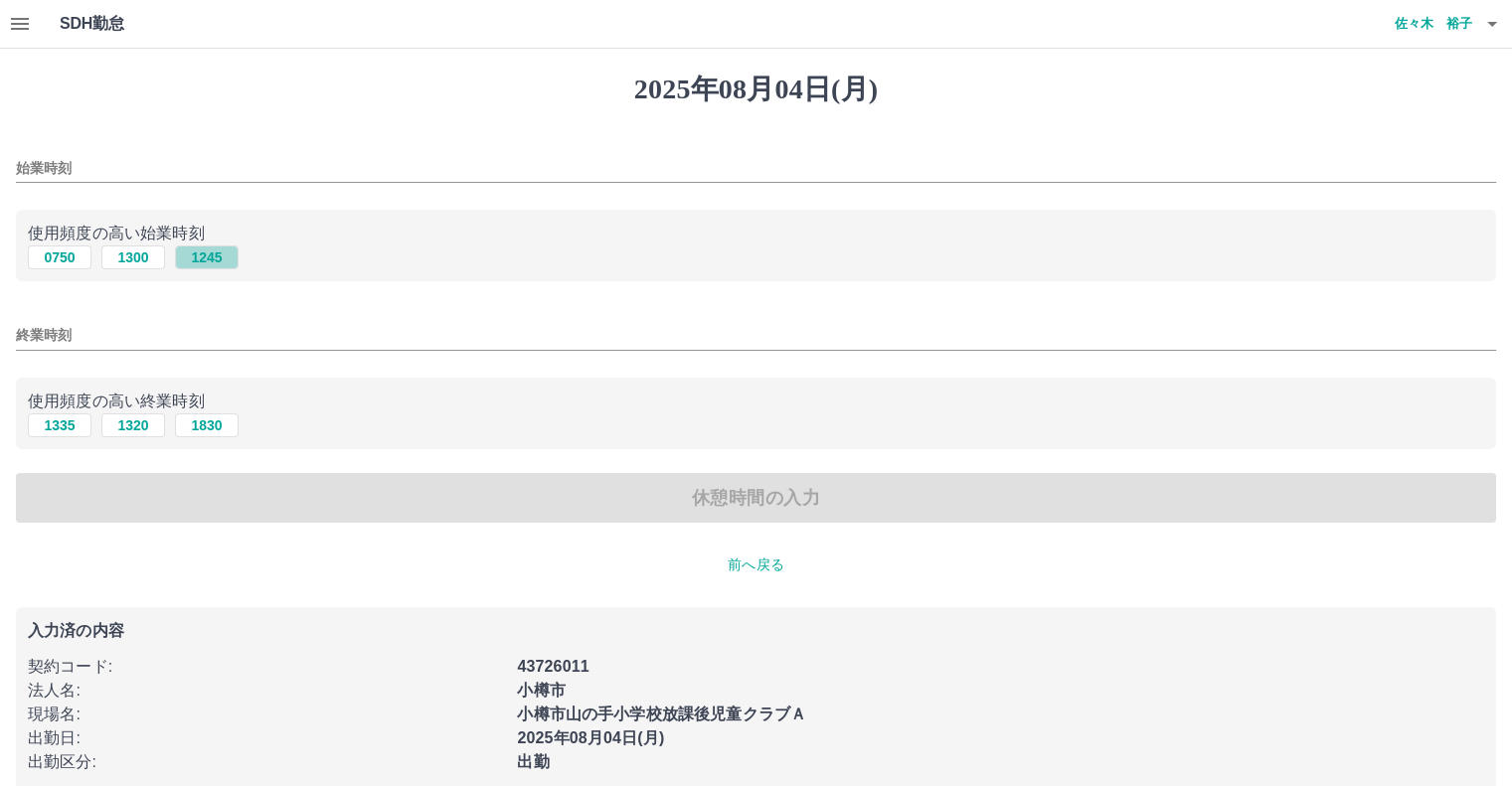 click on "1245" at bounding box center [207, 257] 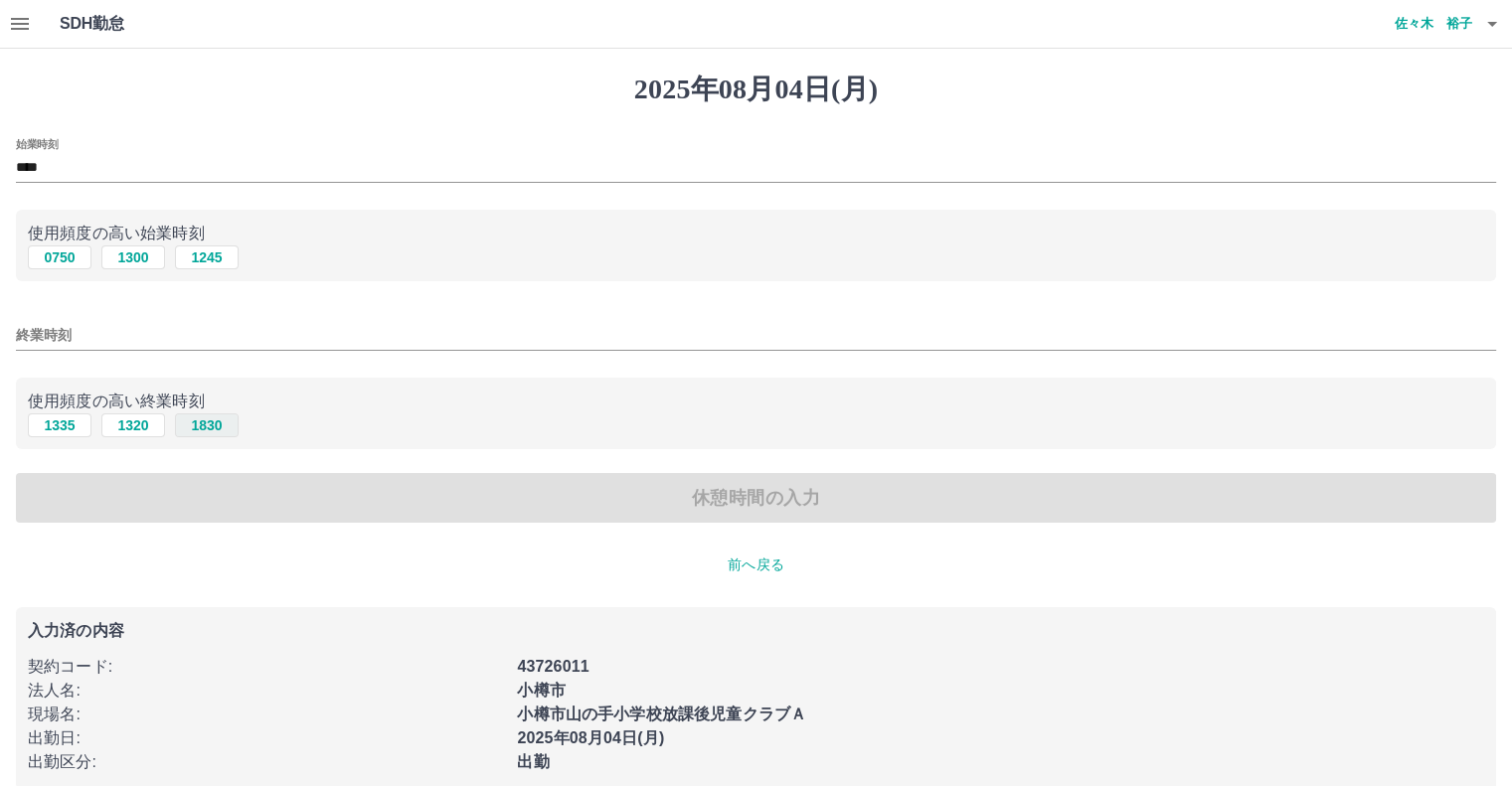 click on "1830" at bounding box center (207, 425) 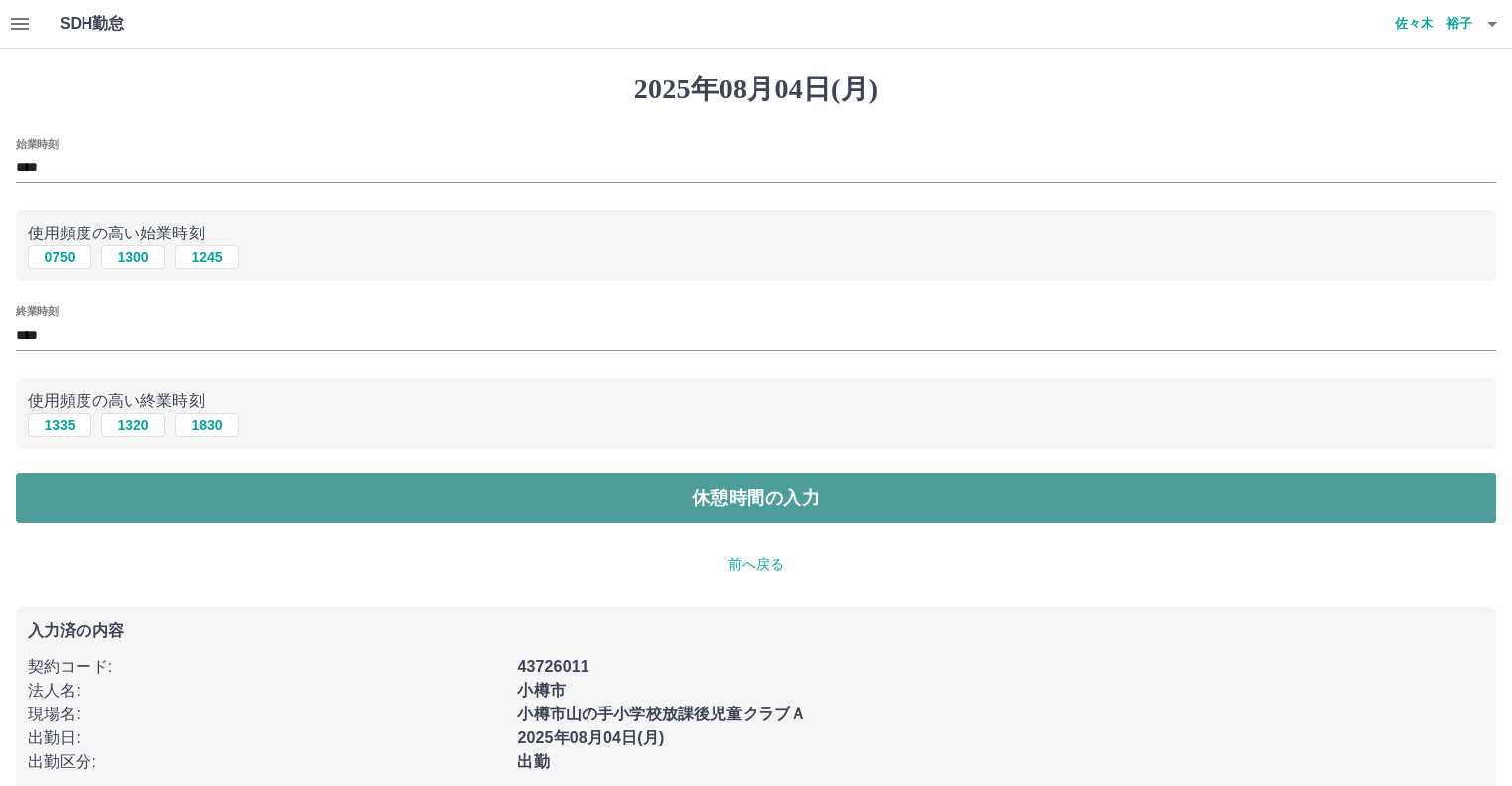click on "休憩時間の入力" at bounding box center [756, 498] 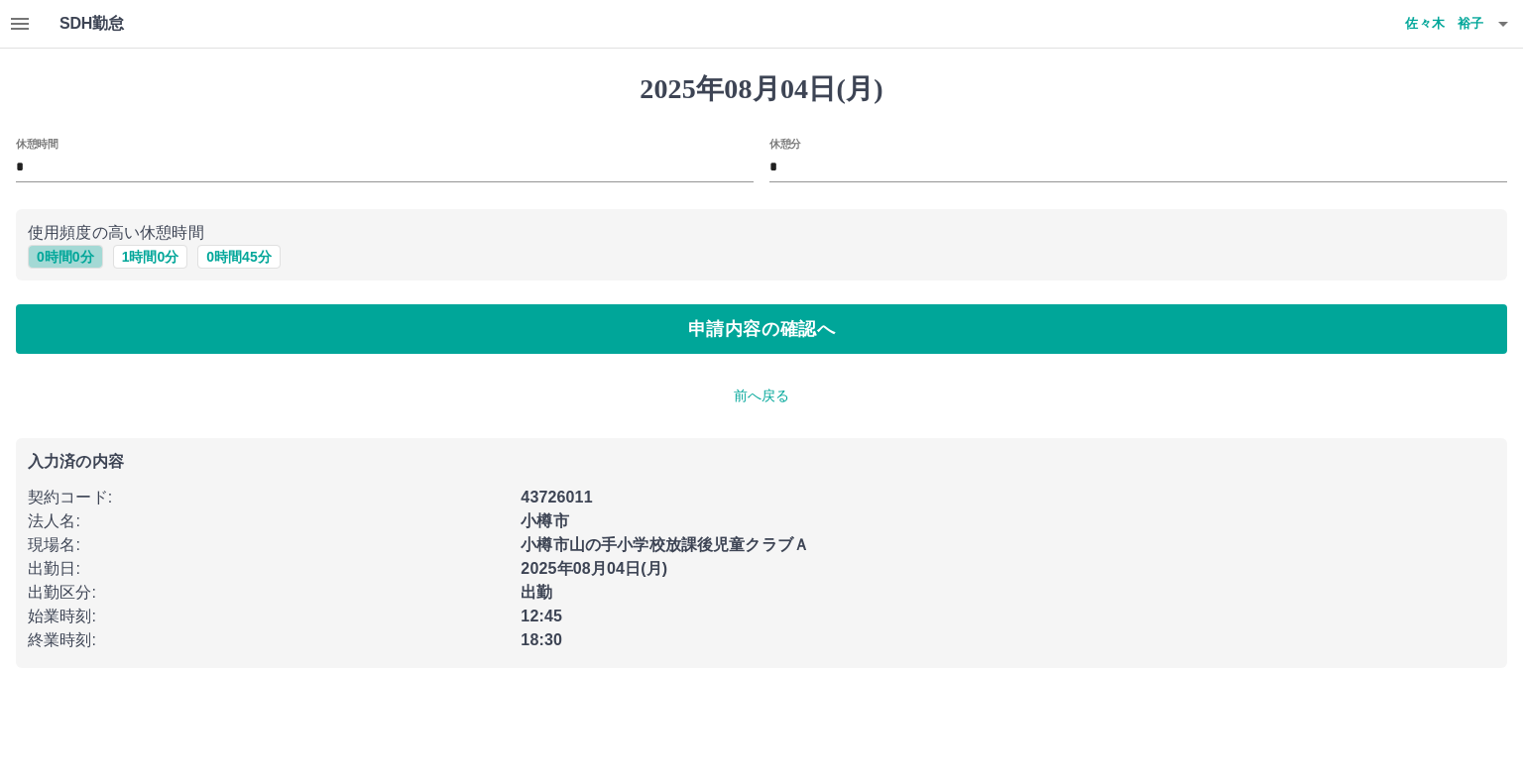 click on "0 時間 0 分" at bounding box center [65, 257] 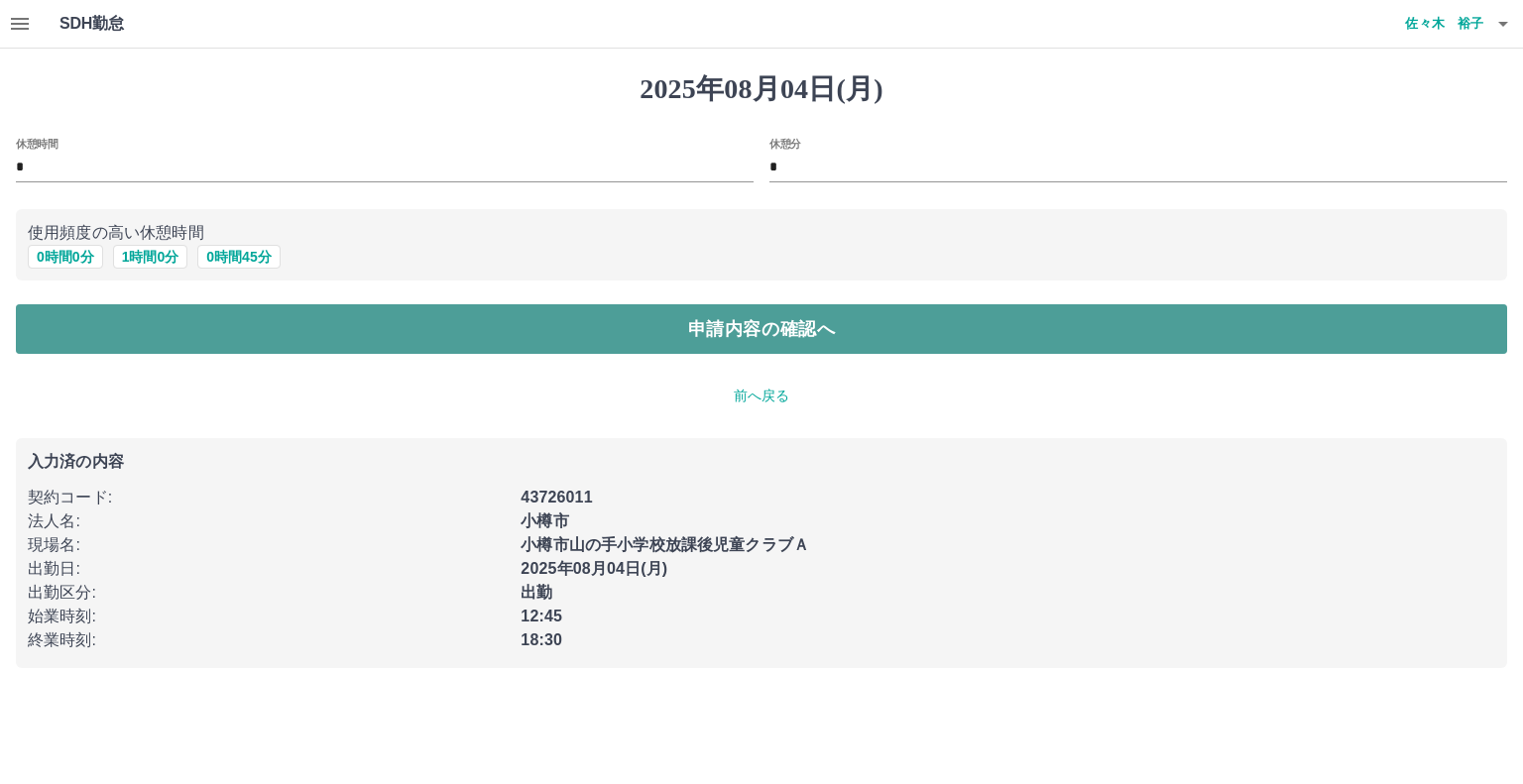 click on "申請内容の確認へ" at bounding box center [762, 329] 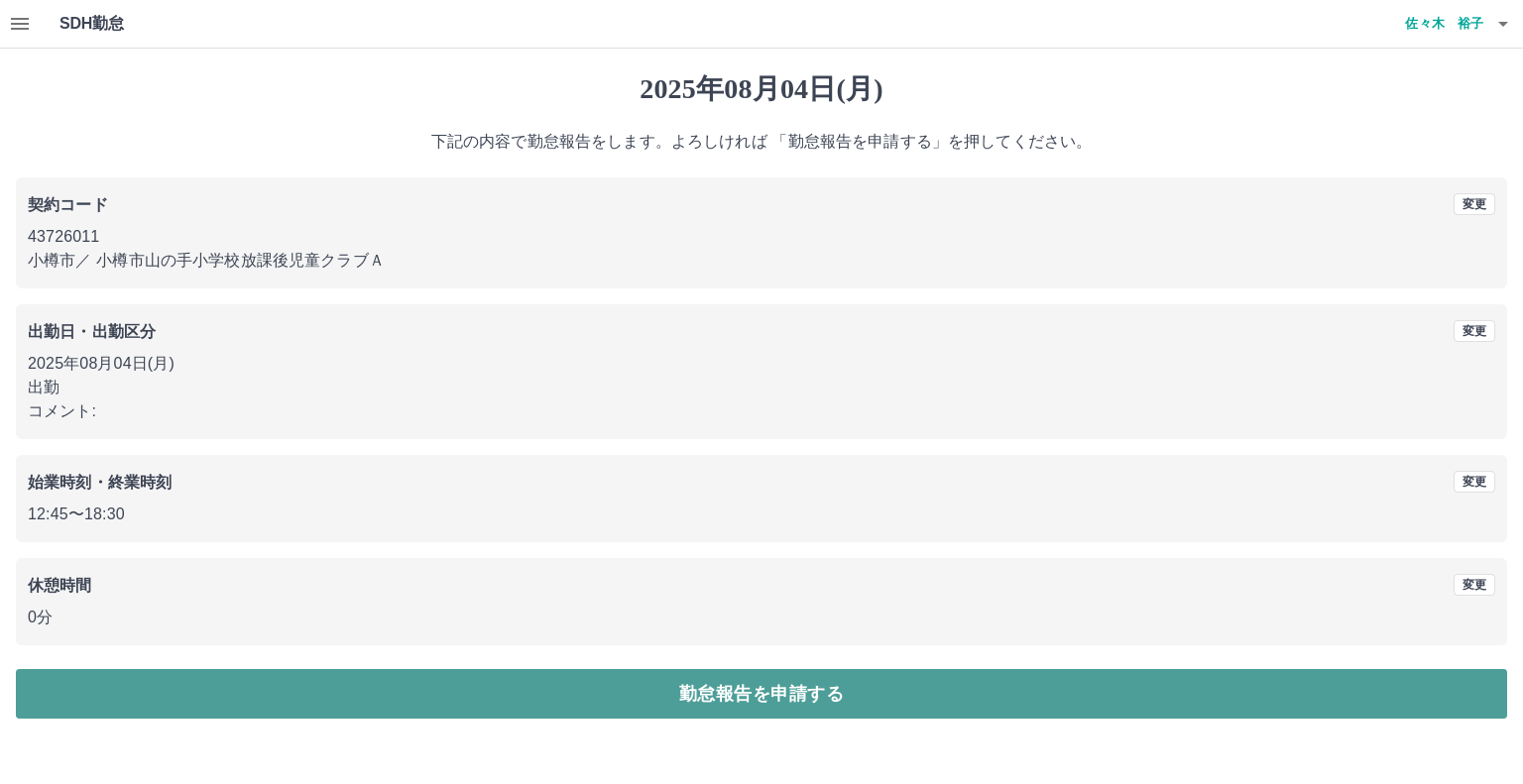 click on "勤怠報告を申請する" at bounding box center (762, 694) 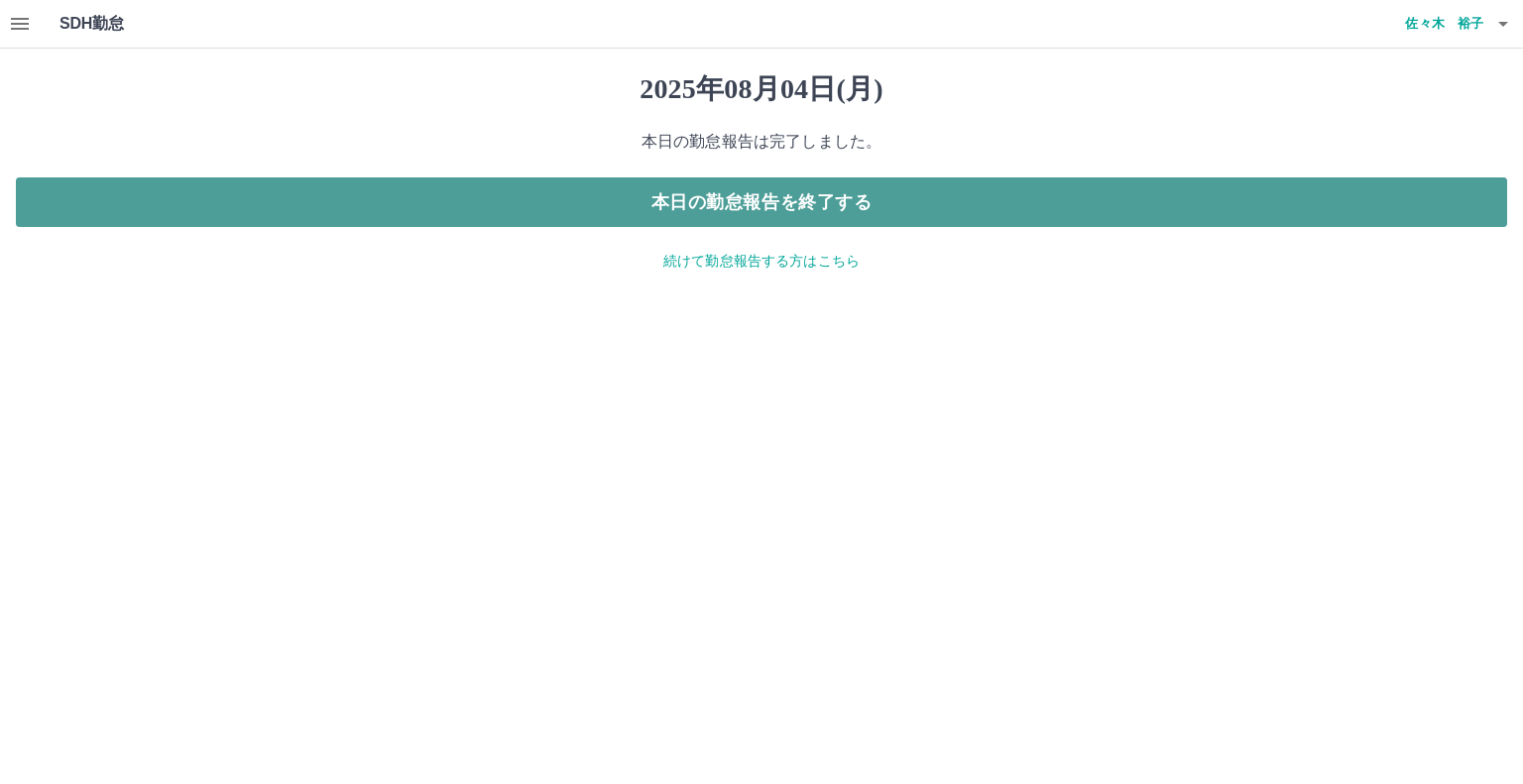 click on "本日の勤怠報告を終了する" at bounding box center [762, 202] 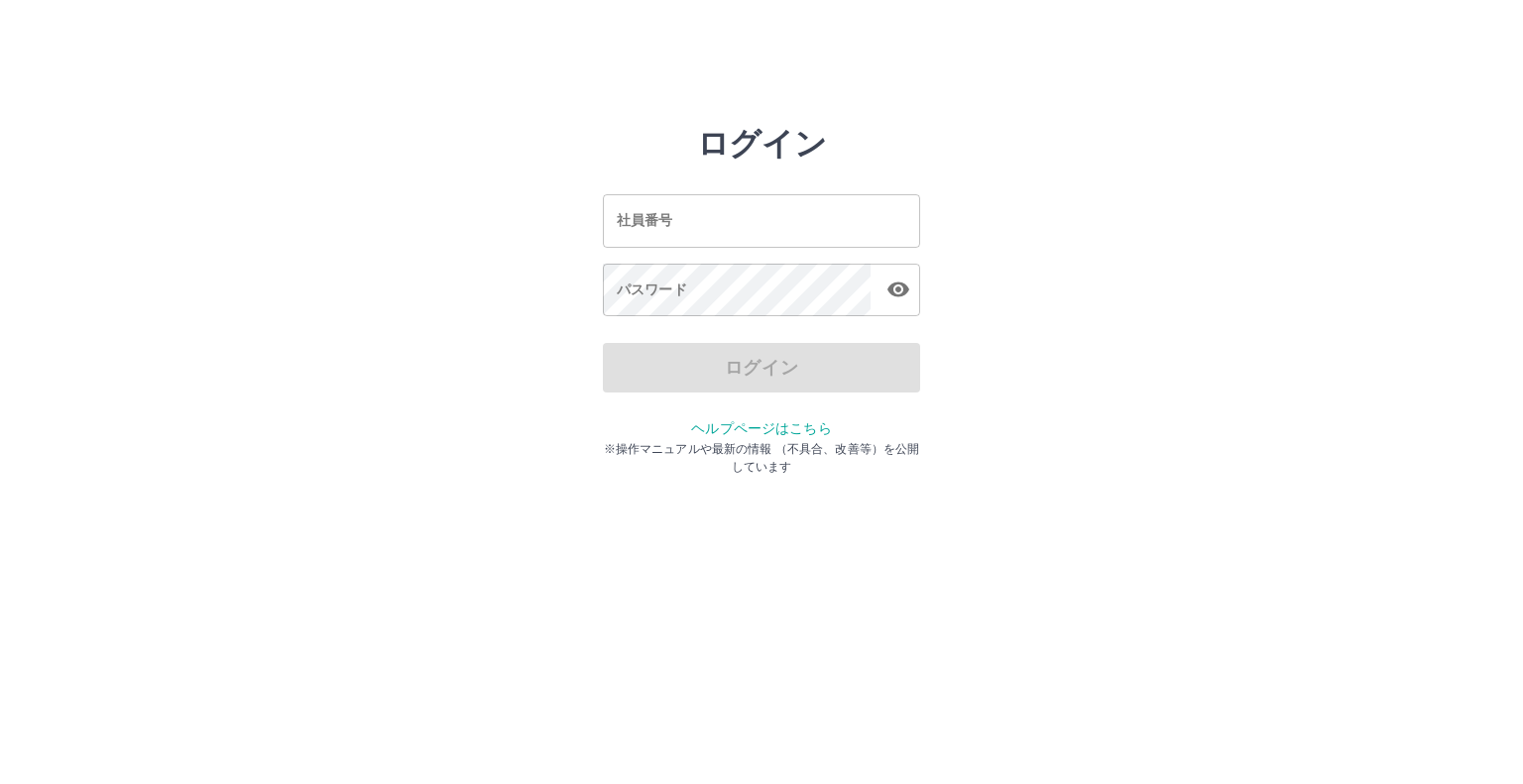 scroll, scrollTop: 0, scrollLeft: 0, axis: both 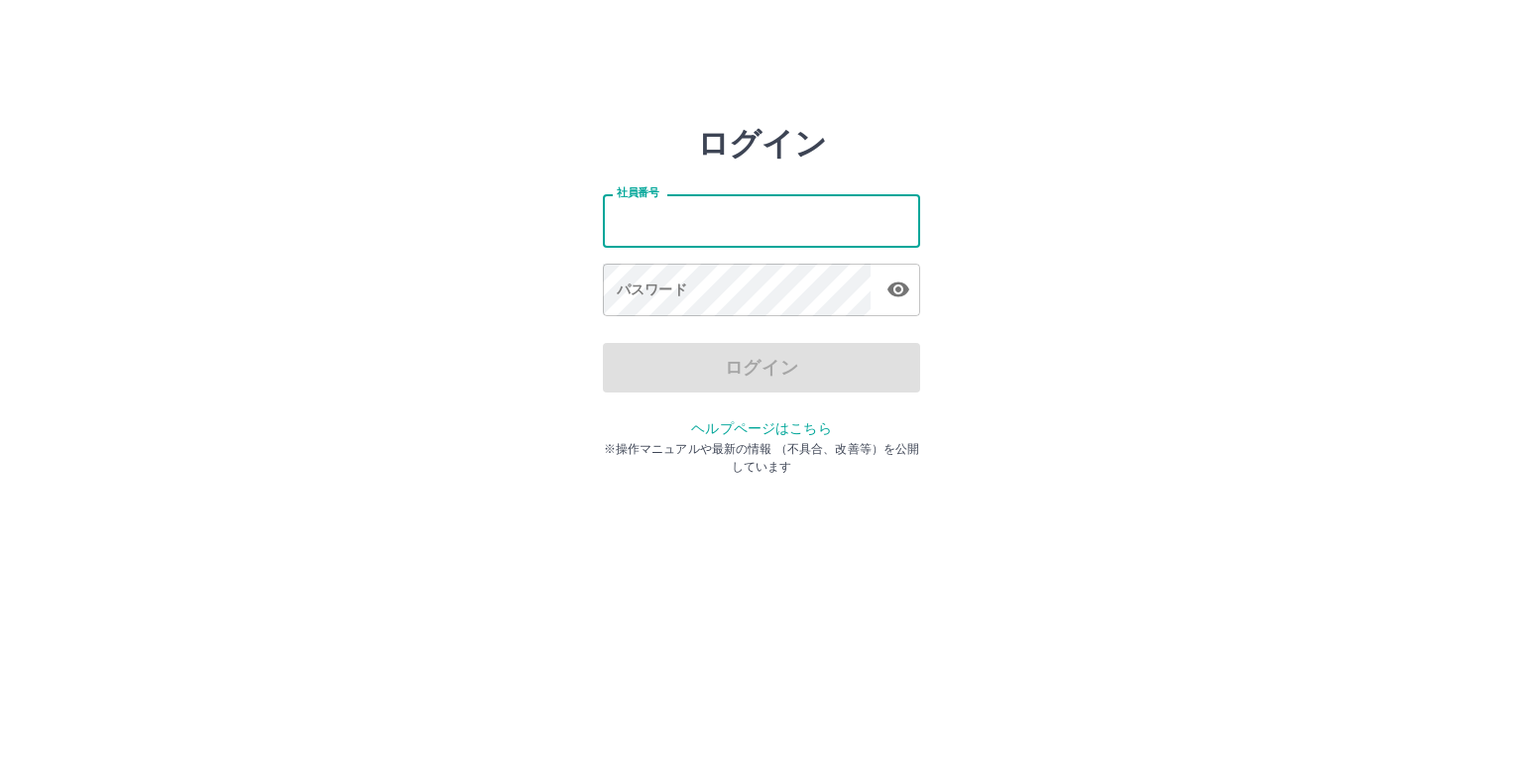 click on "社員番号" at bounding box center [762, 220] 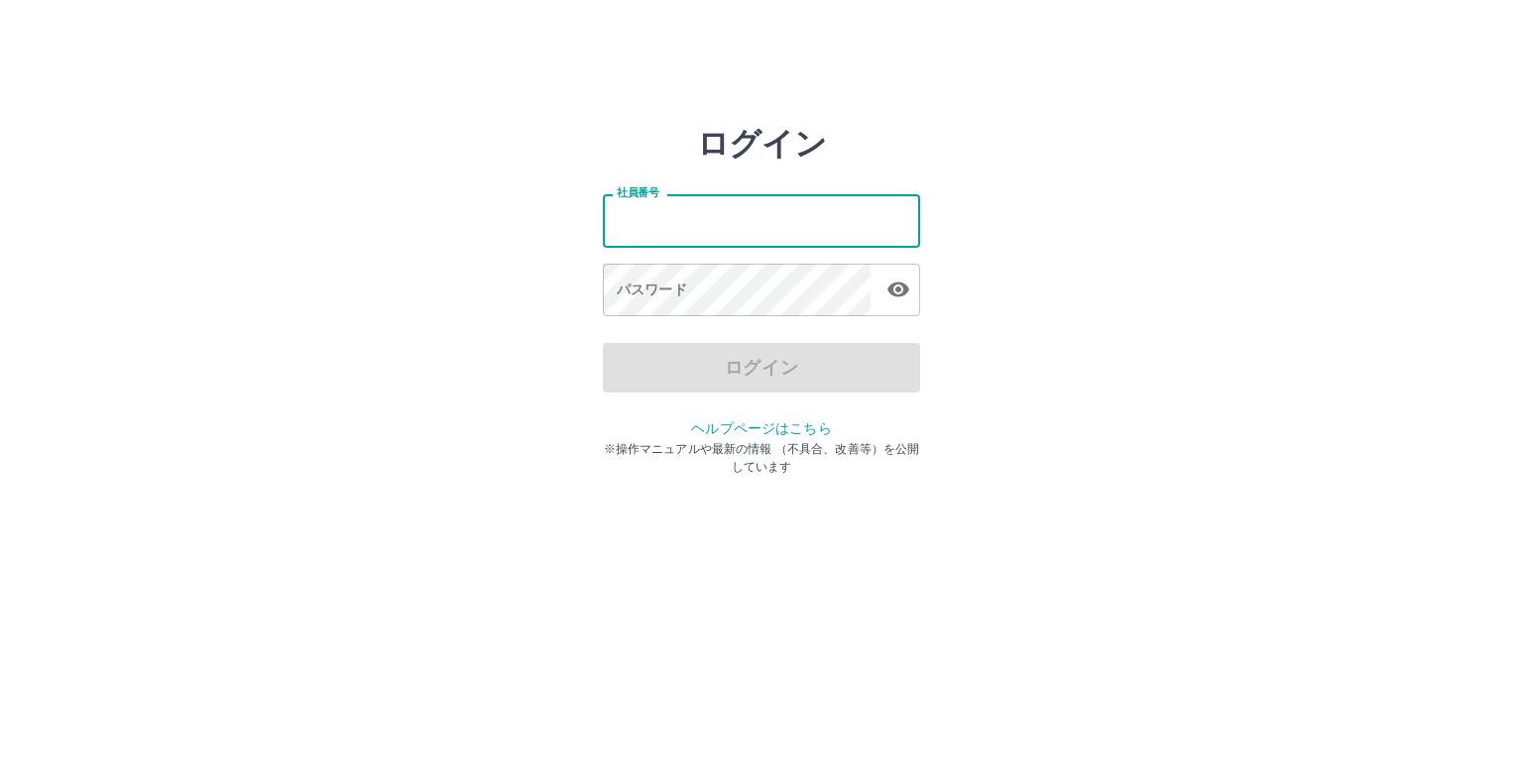 type on "*******" 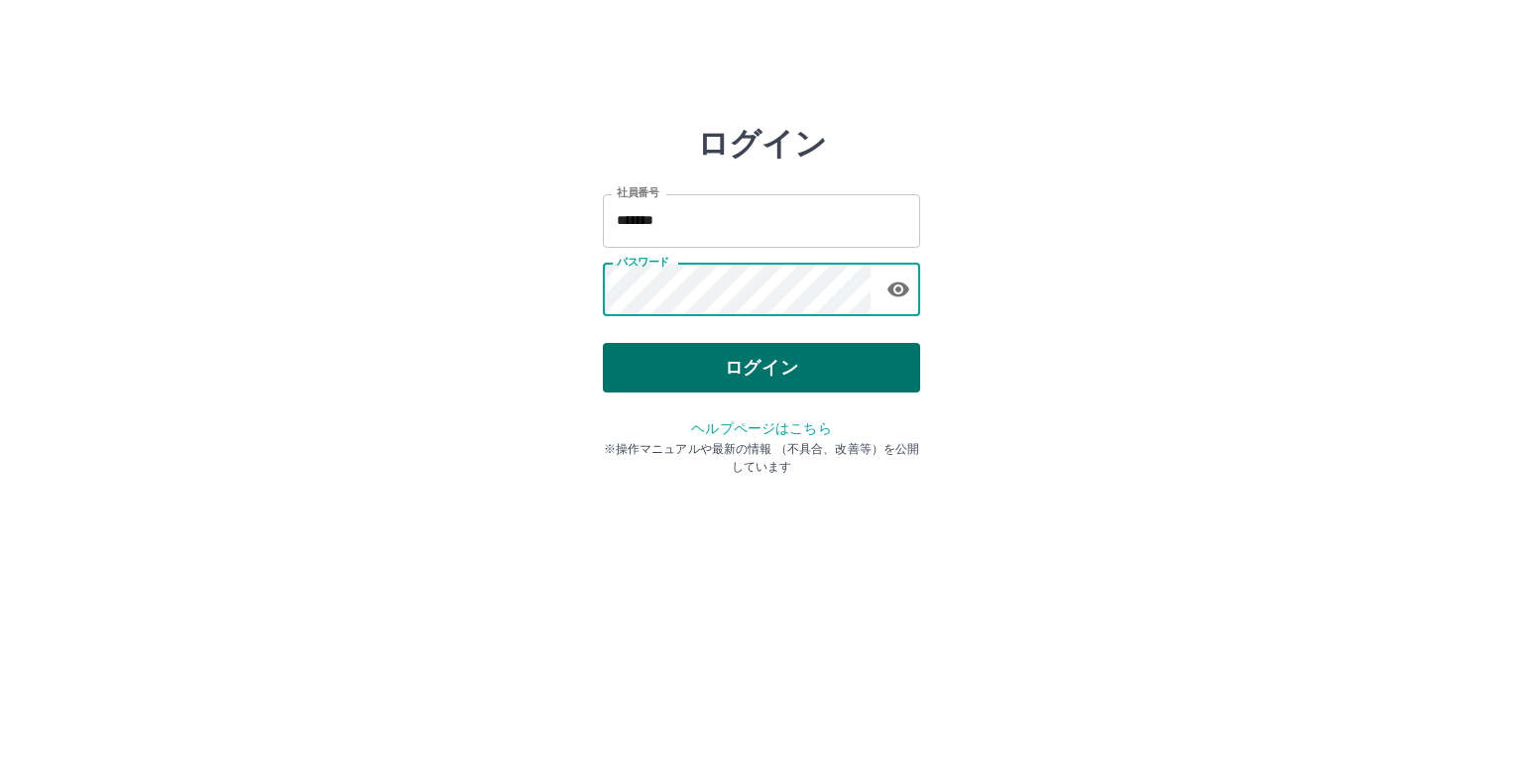 click on "ログイン" at bounding box center (762, 368) 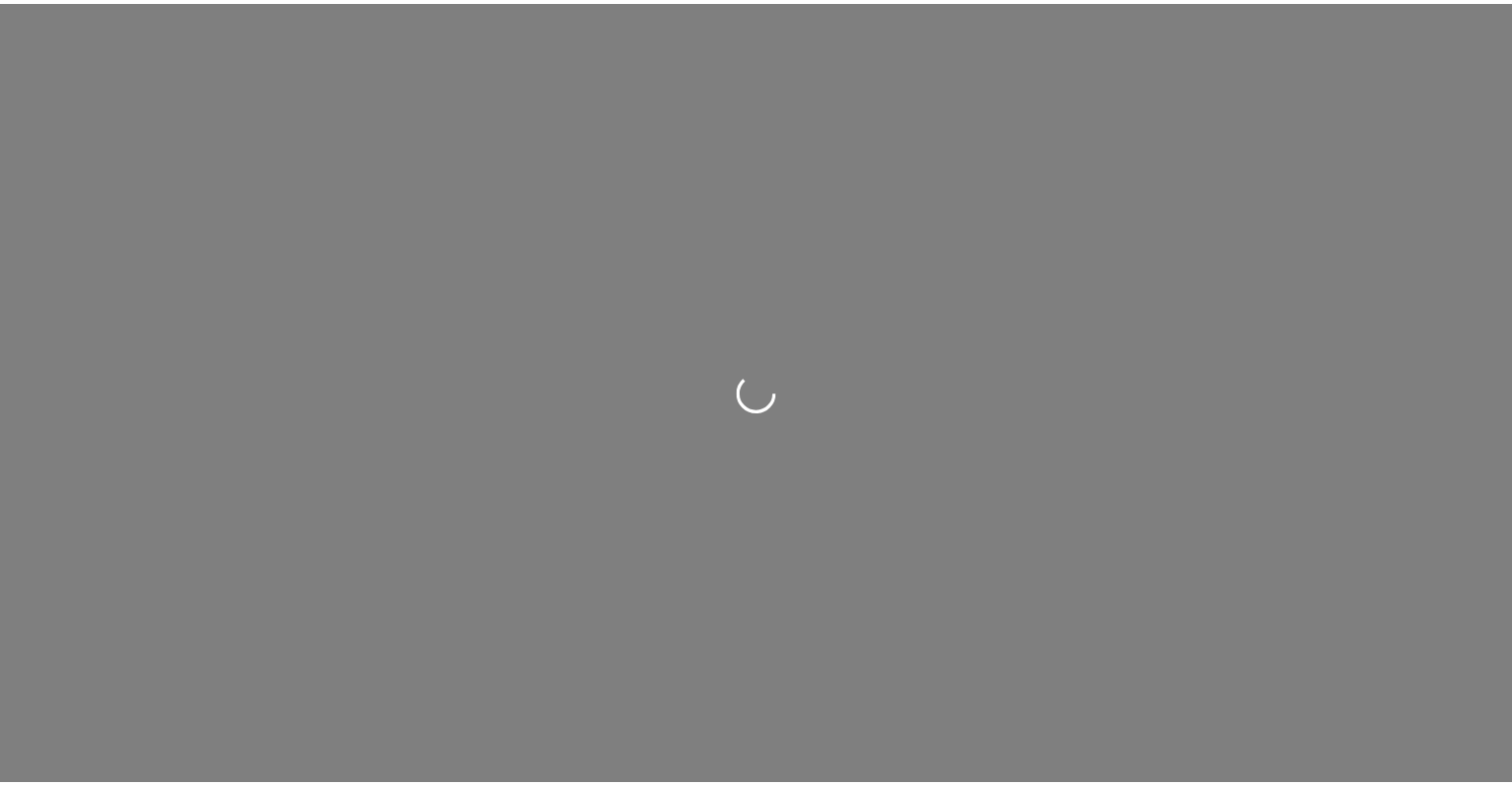 scroll, scrollTop: 0, scrollLeft: 0, axis: both 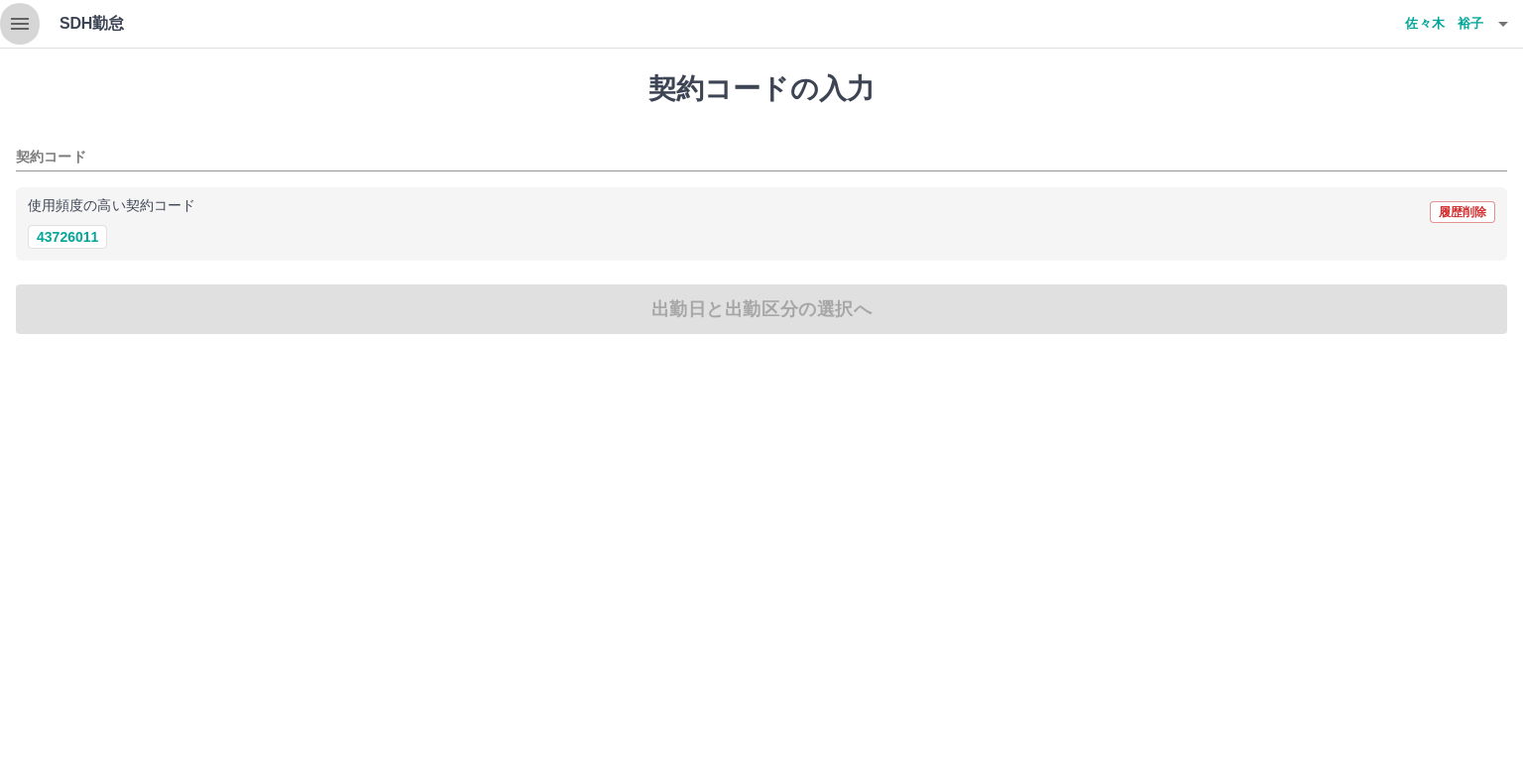 click 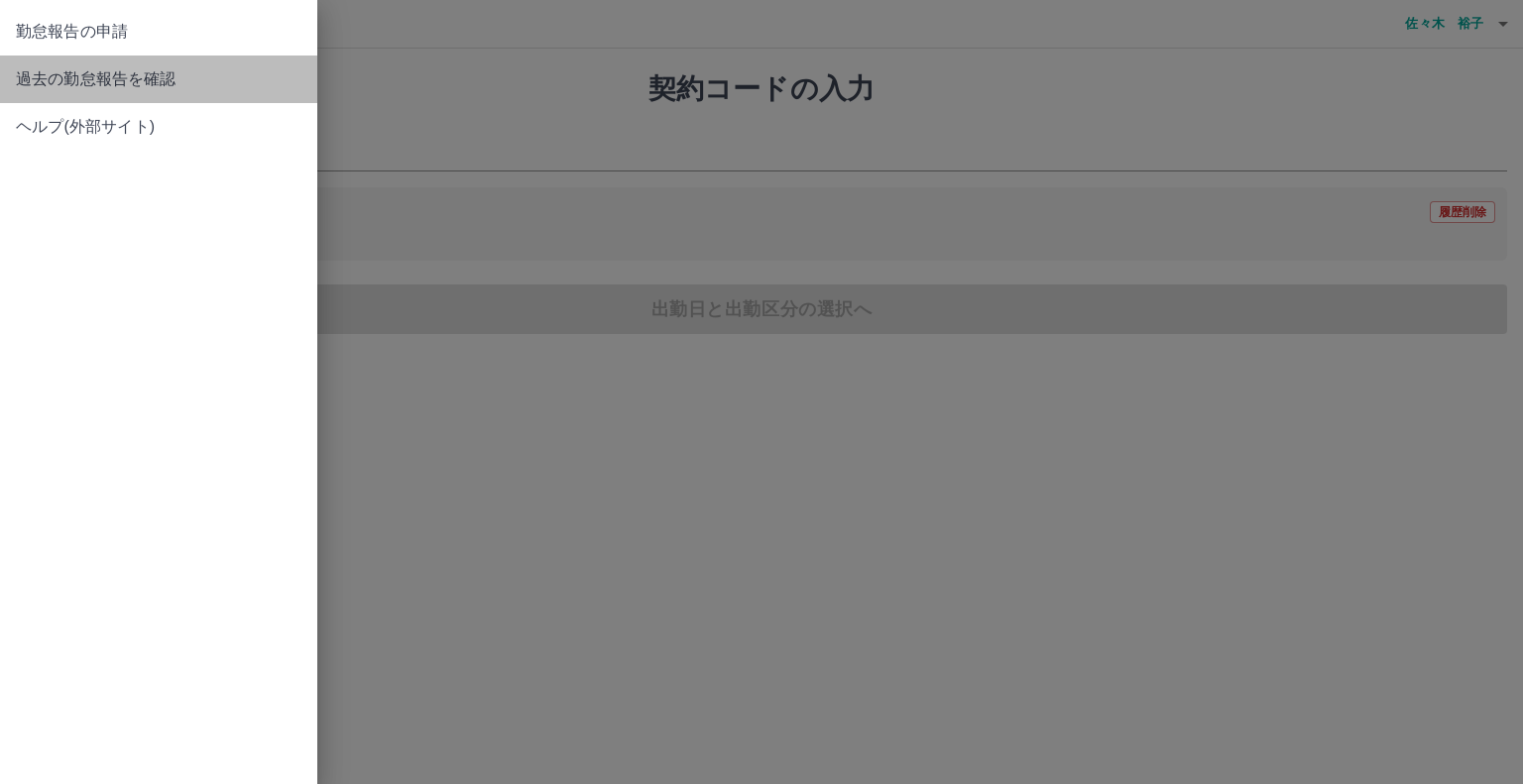 click on "過去の勤怠報告を確認" at bounding box center [159, 79] 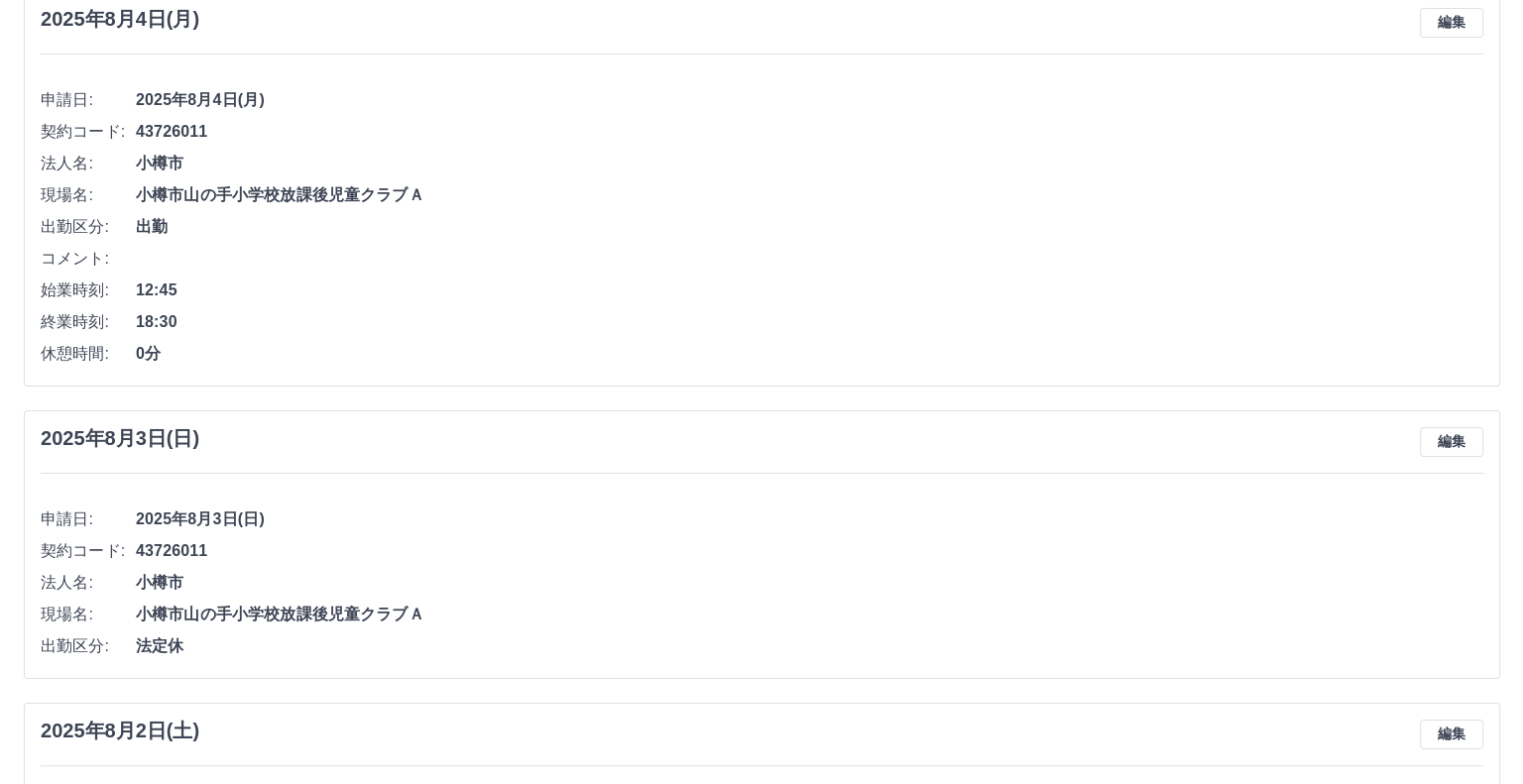 scroll, scrollTop: 0, scrollLeft: 0, axis: both 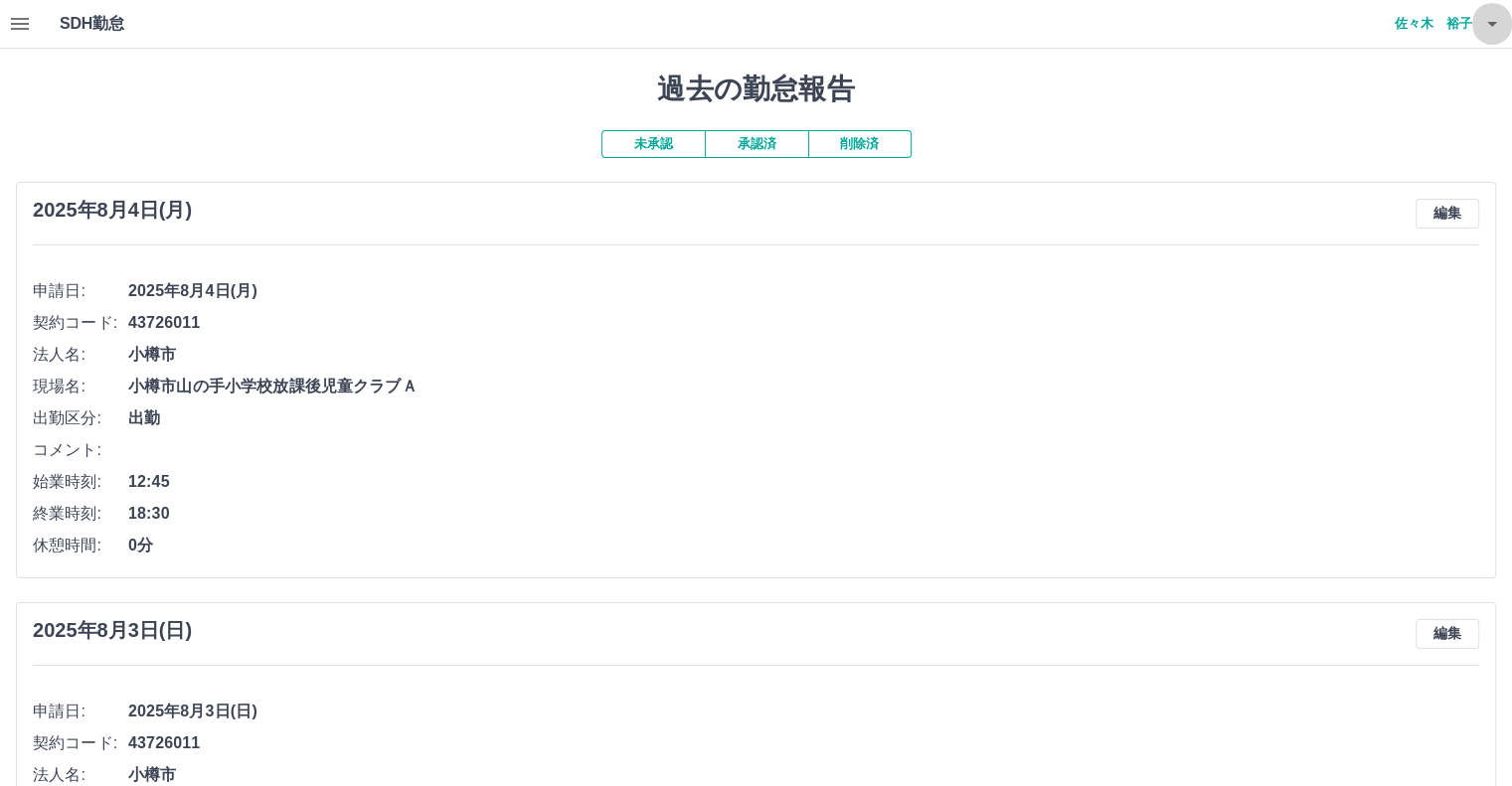 click 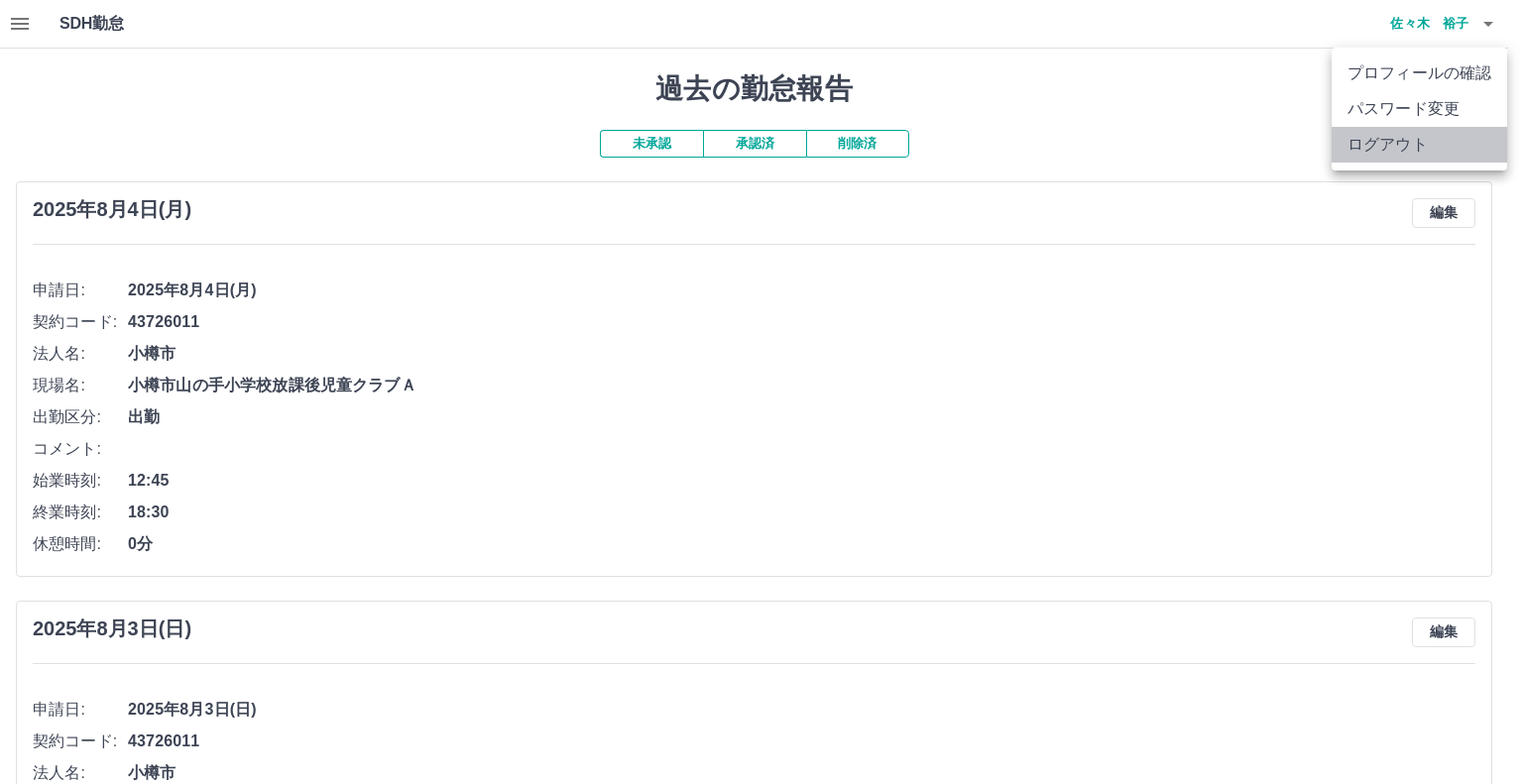 click on "ログアウト" at bounding box center [1419, 145] 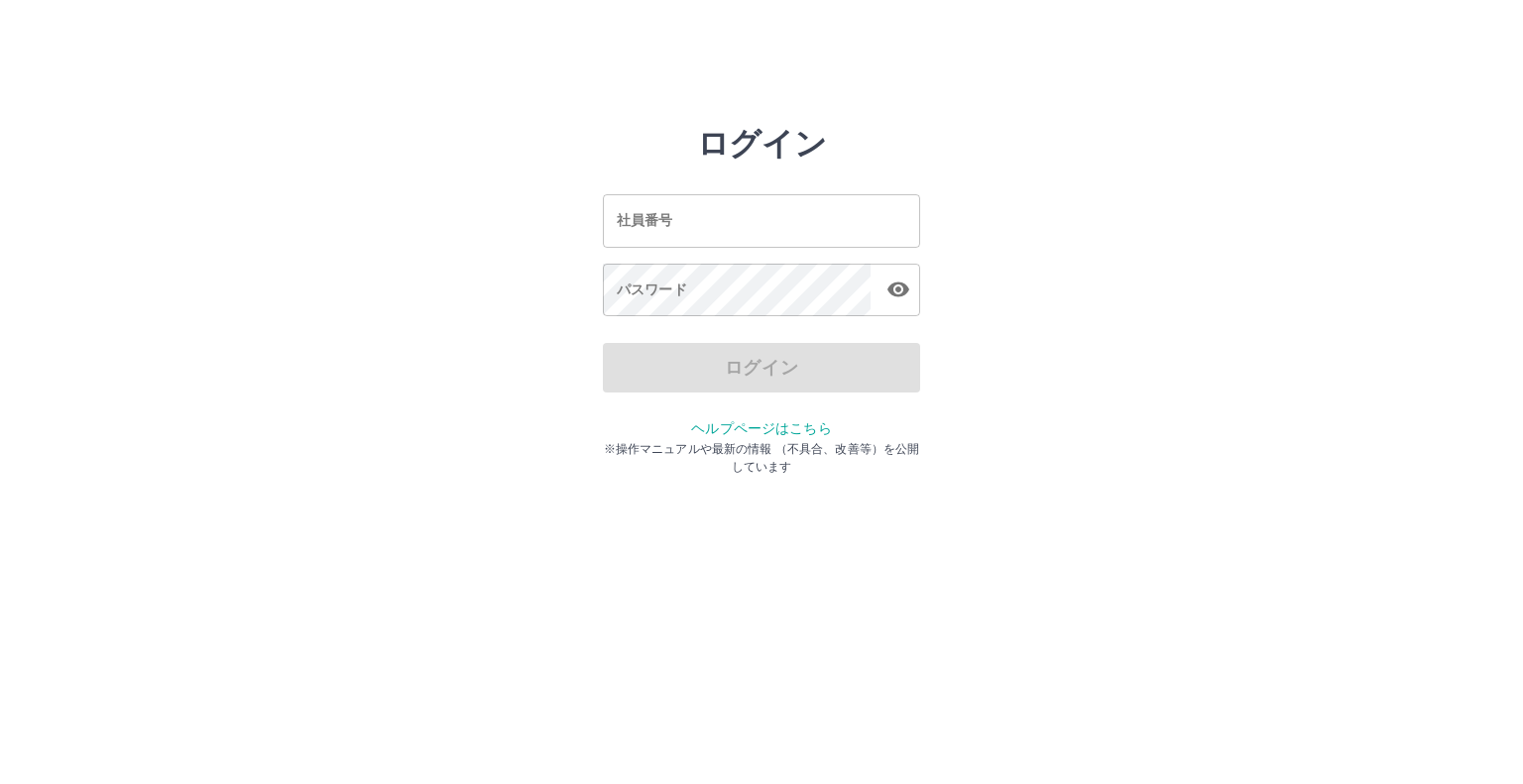 scroll, scrollTop: 0, scrollLeft: 0, axis: both 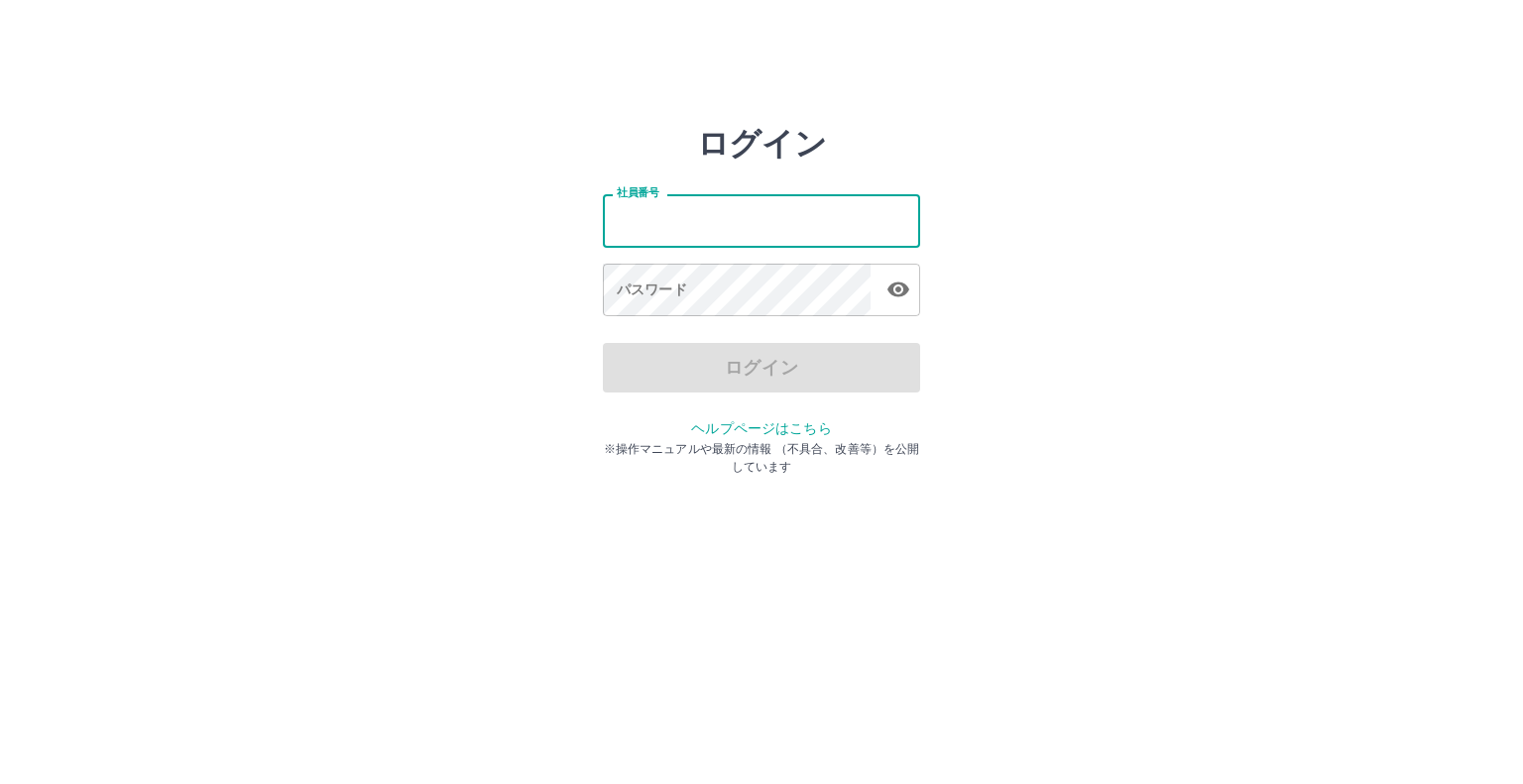 type on "*******" 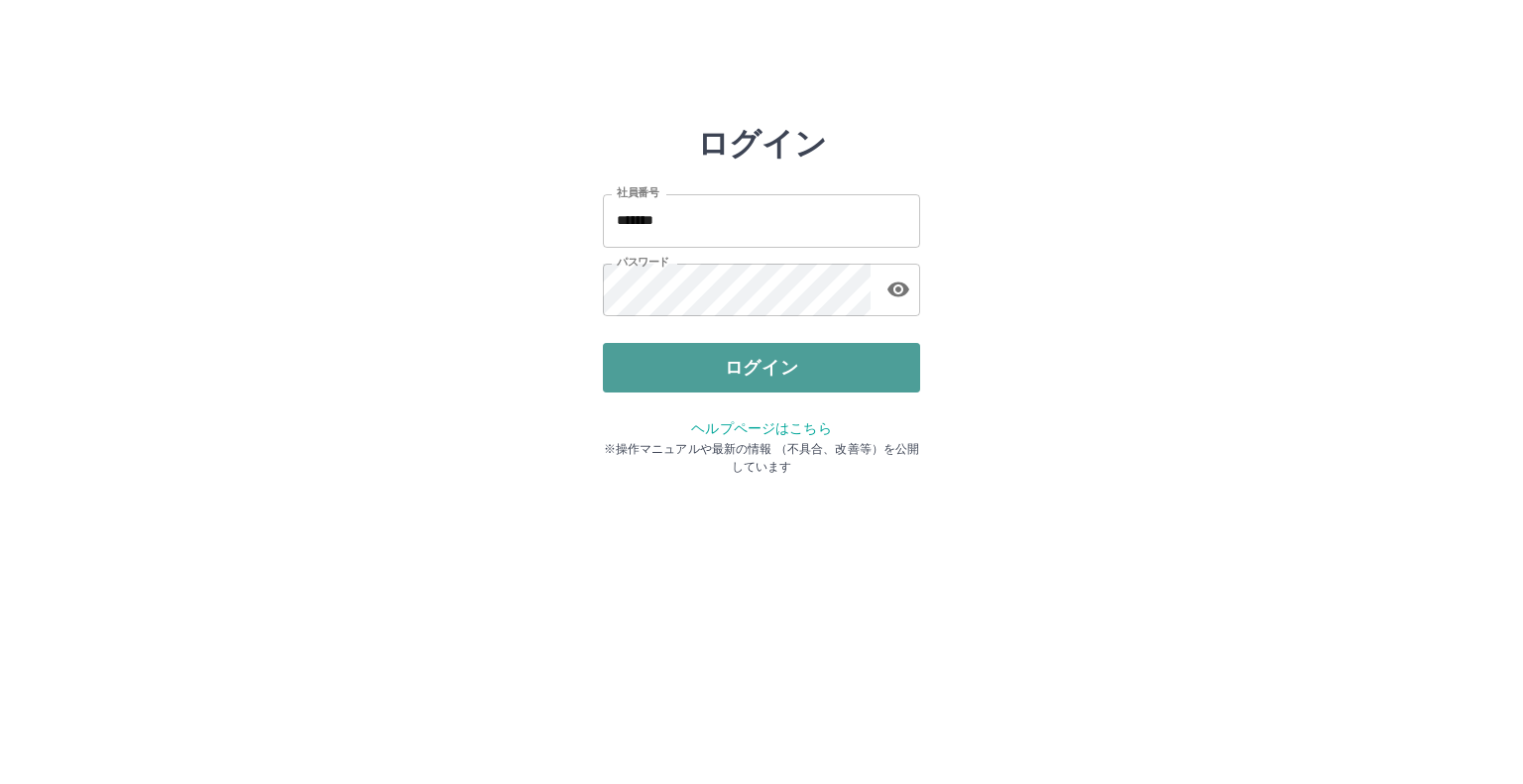 click on "ログイン" at bounding box center (762, 368) 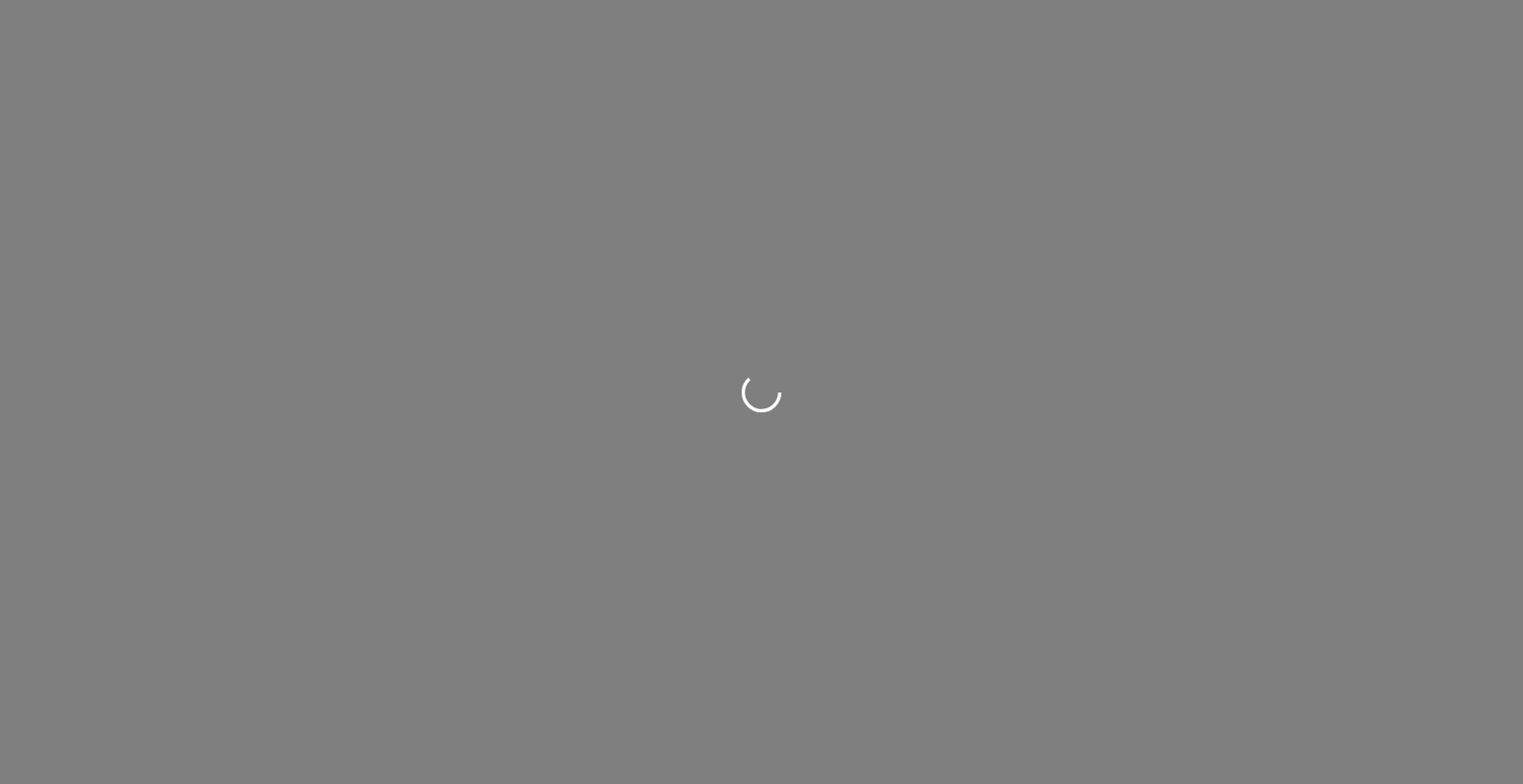 scroll, scrollTop: 0, scrollLeft: 0, axis: both 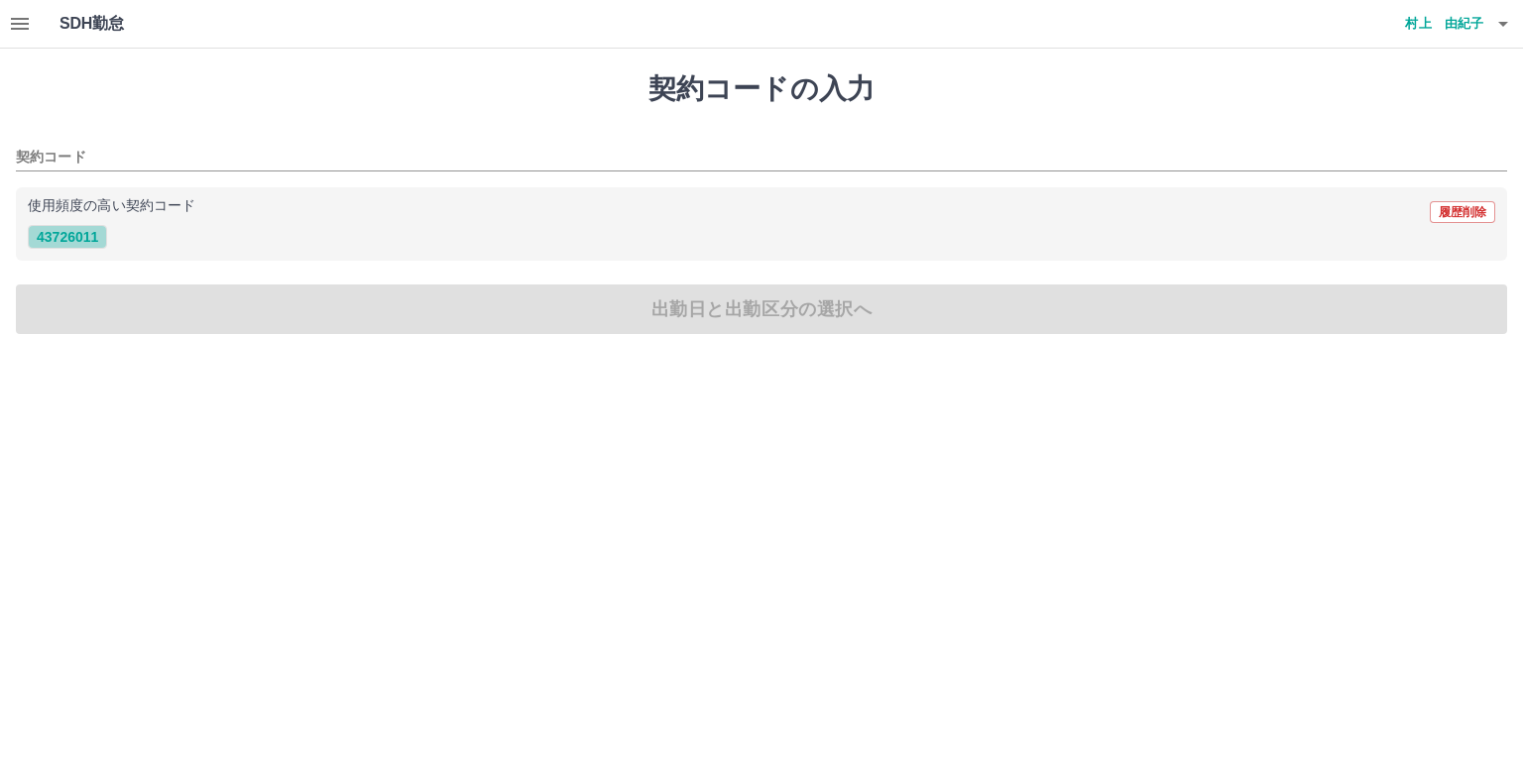 click on "43726011" at bounding box center (67, 237) 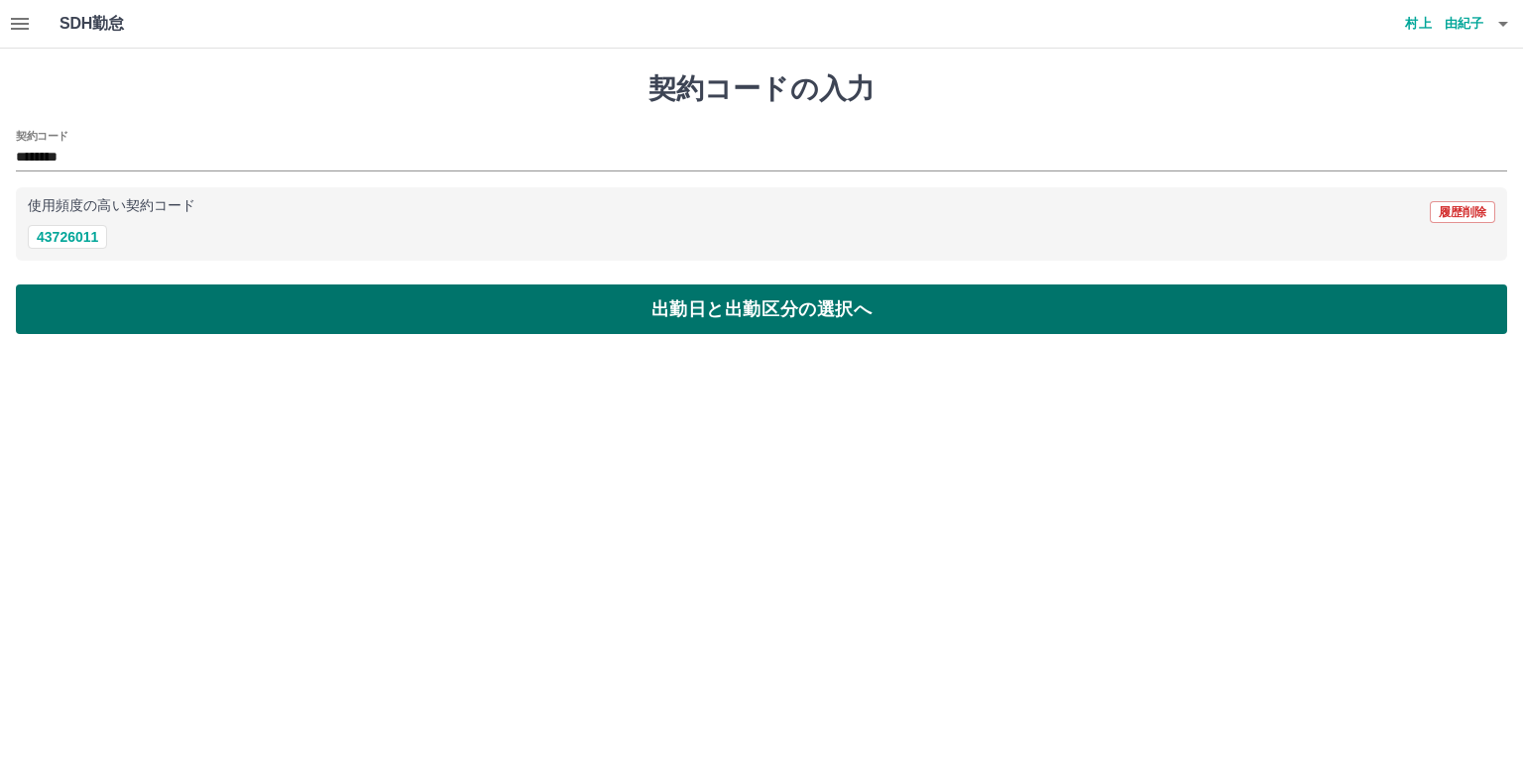 click on "出勤日と出勤区分の選択へ" at bounding box center [762, 309] 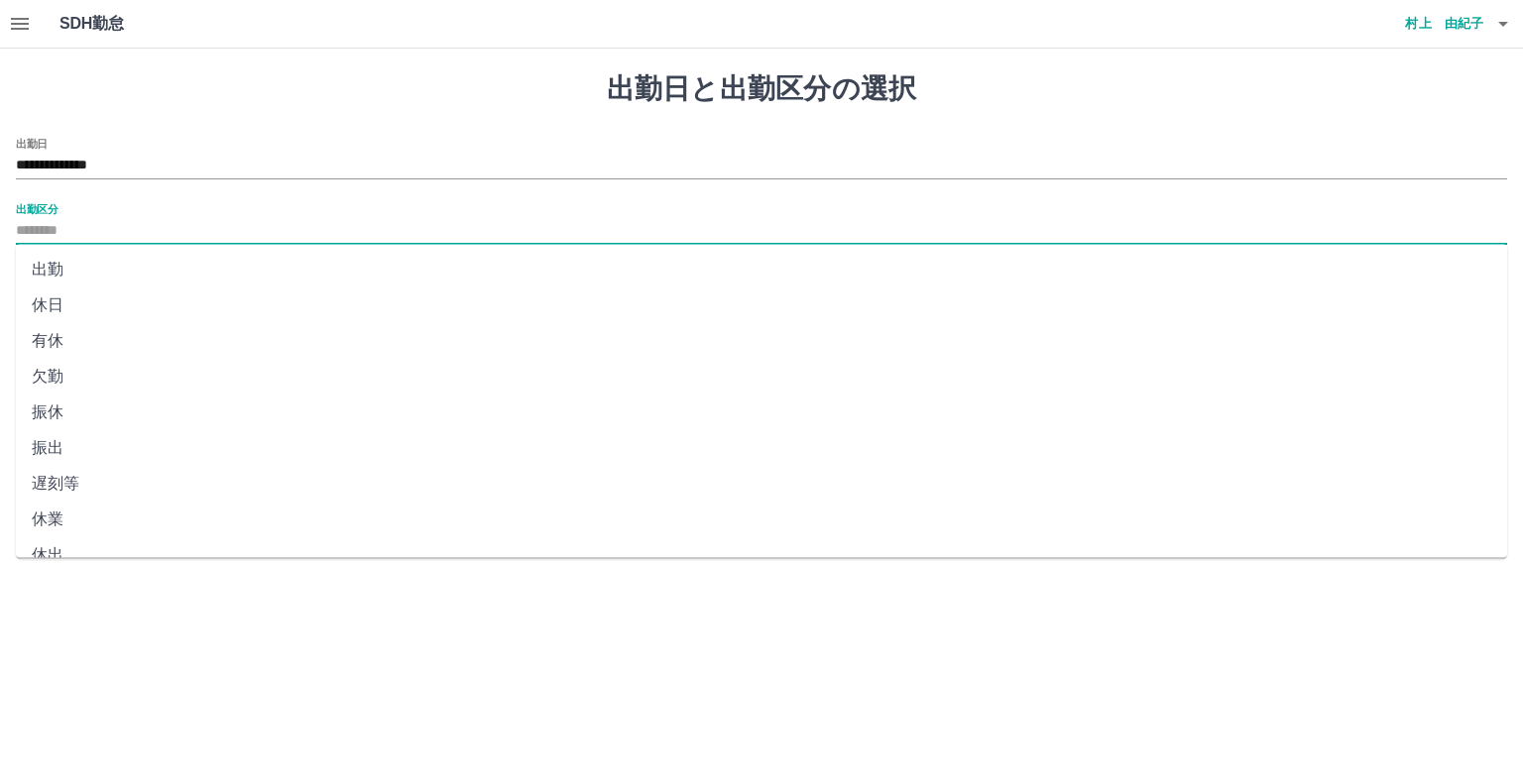 click on "出勤区分" at bounding box center [762, 231] 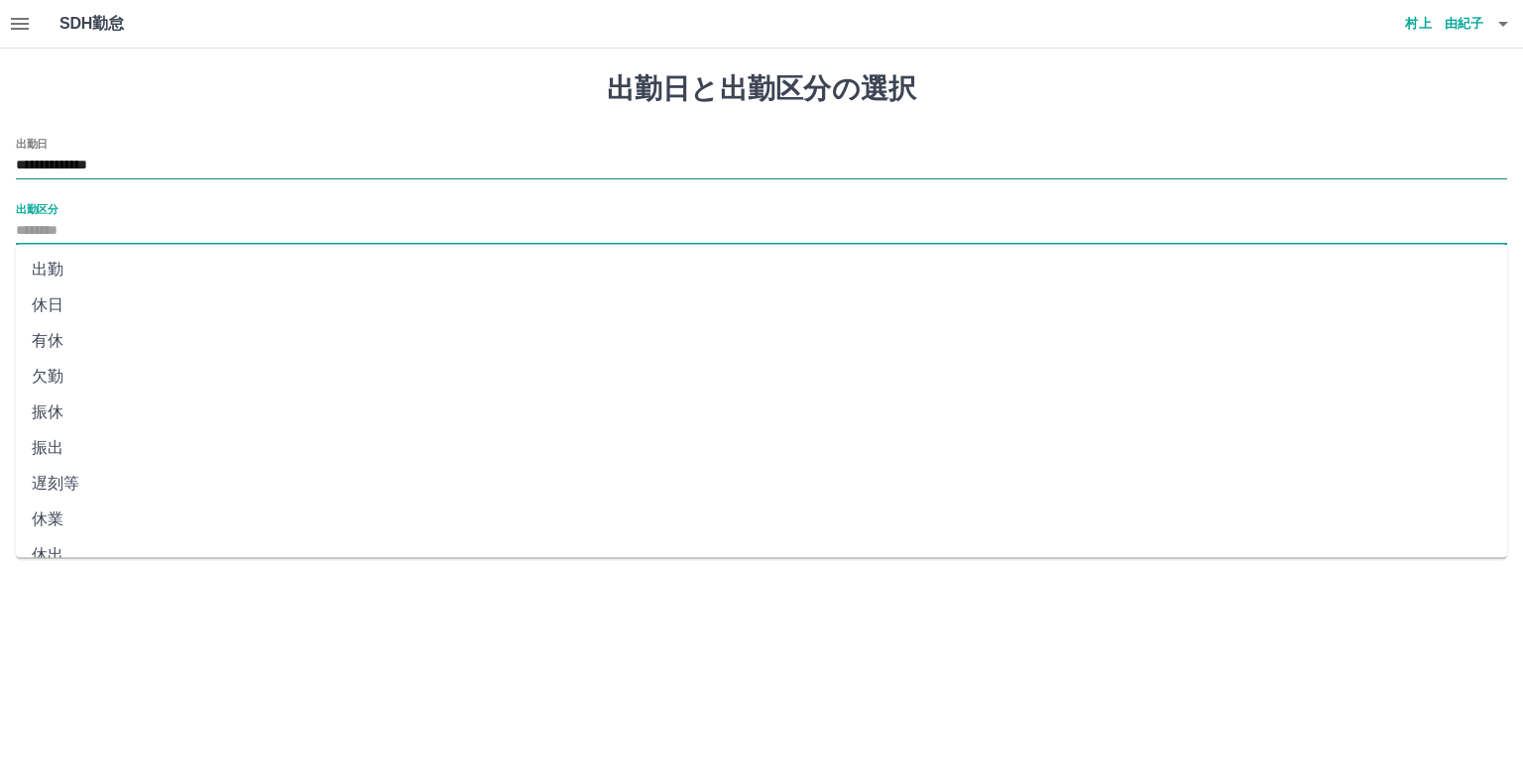 click on "**********" at bounding box center (762, 166) 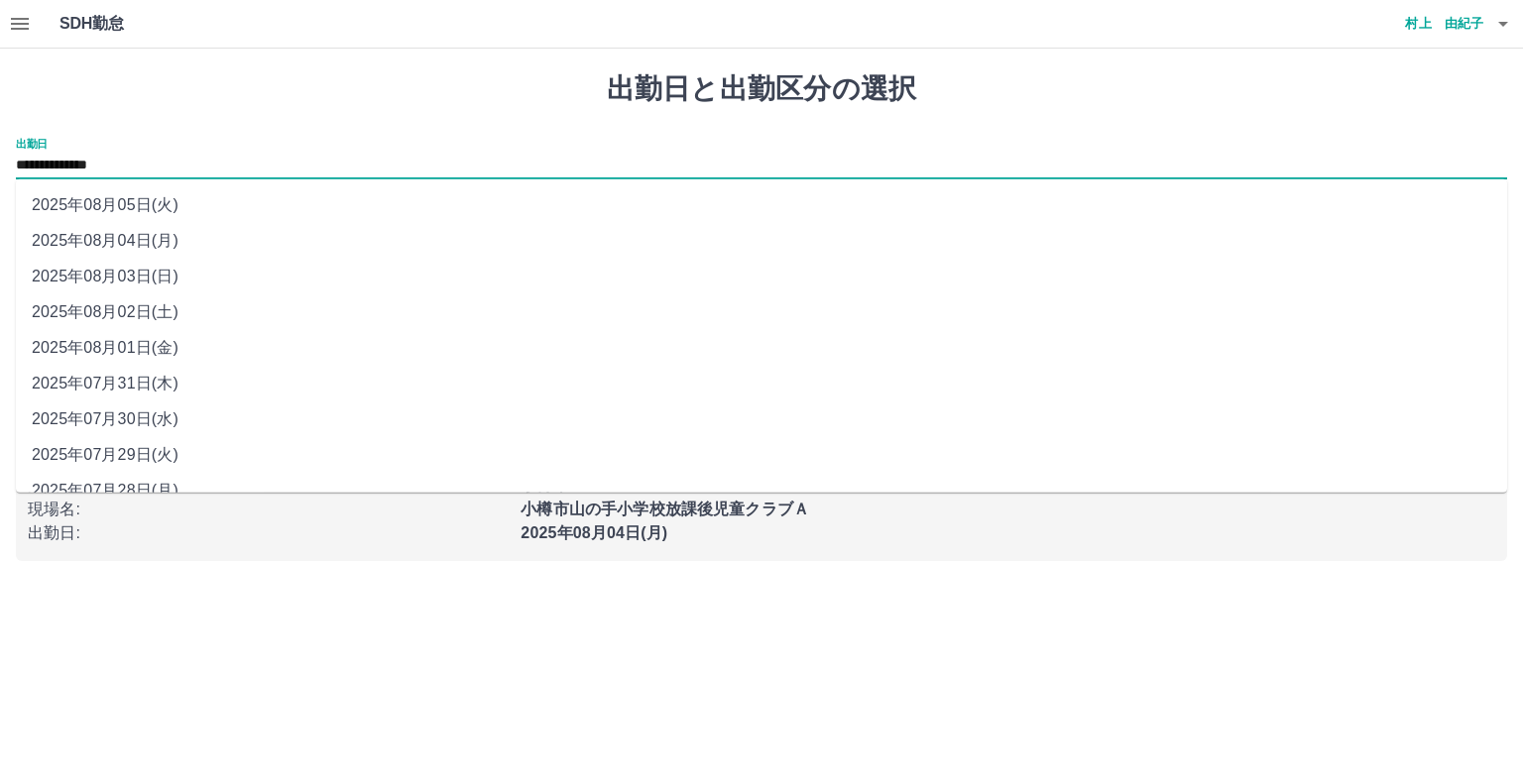 click on "2025年08月02日(土)" at bounding box center [762, 312] 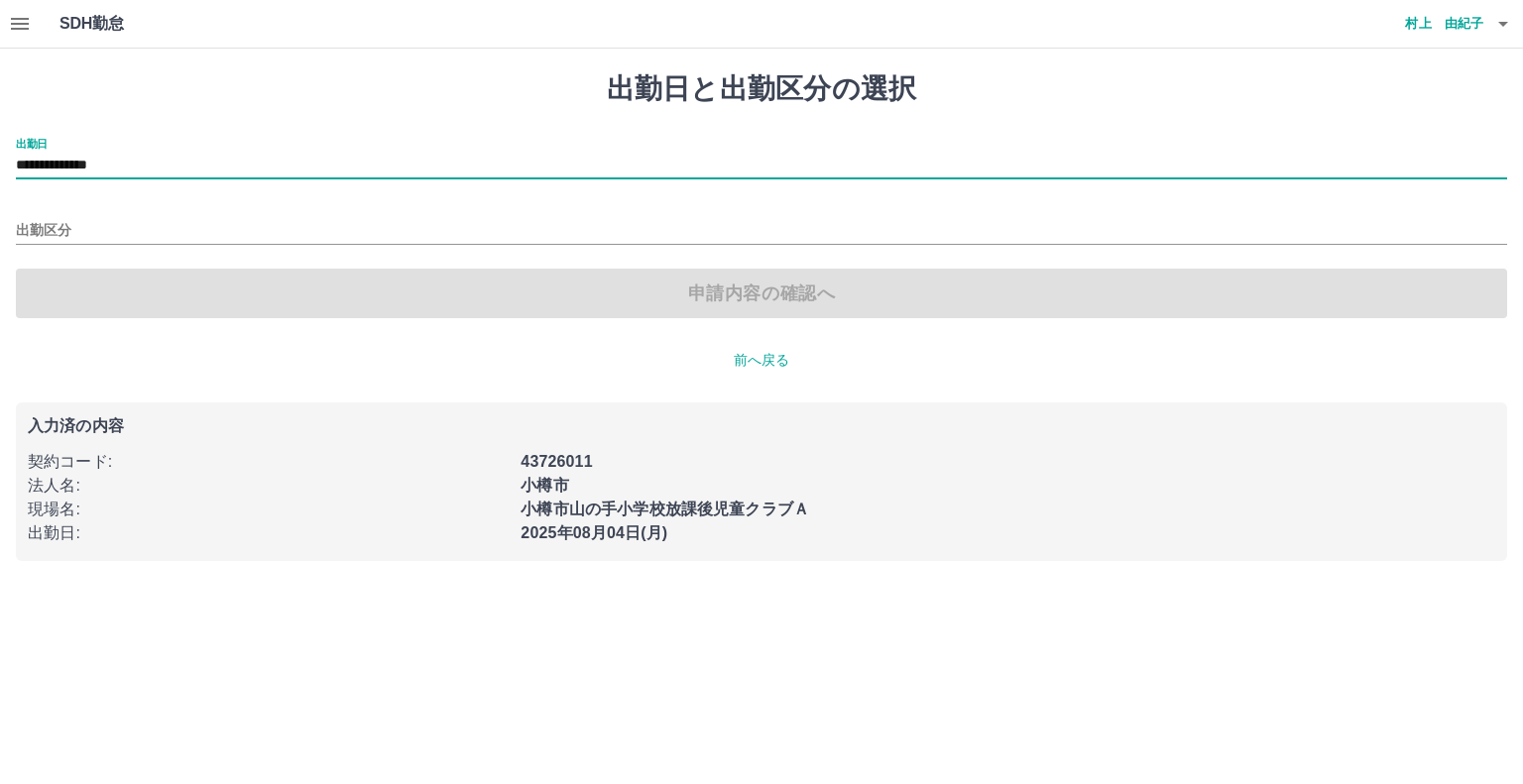 click on "**********" at bounding box center (762, 228) 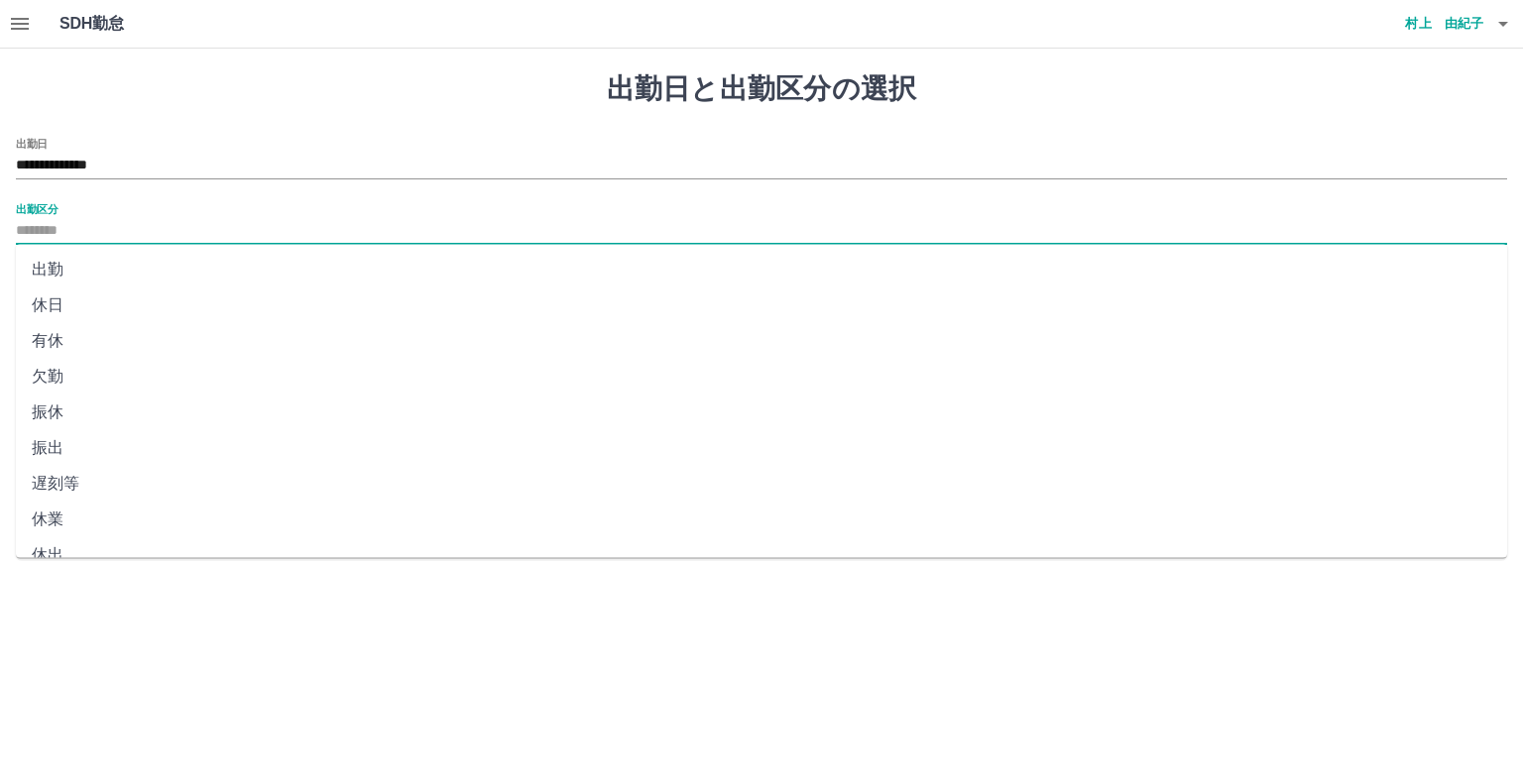 click on "出勤区分" at bounding box center (762, 231) 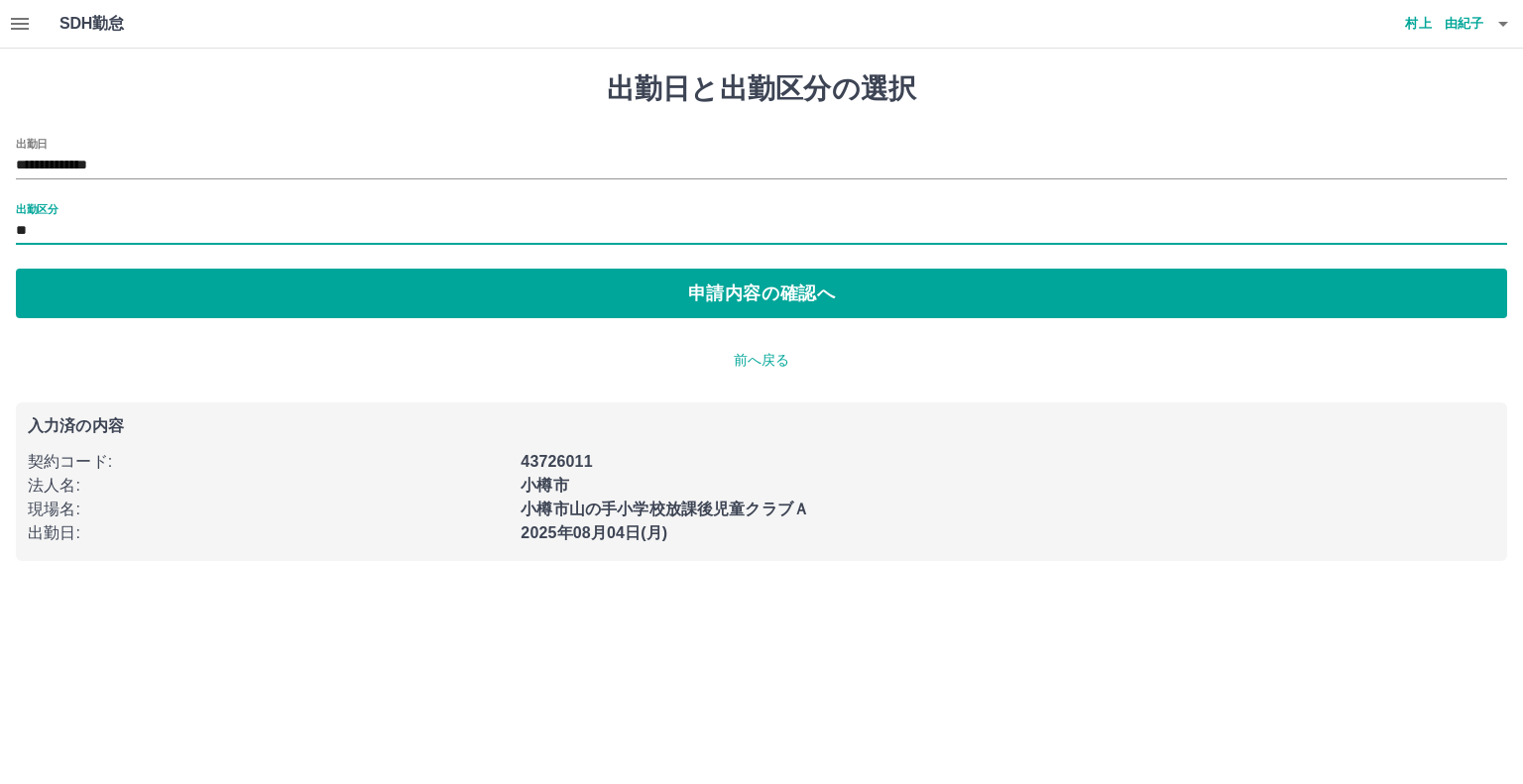 click on "申請内容の確認へ" at bounding box center (762, 293) 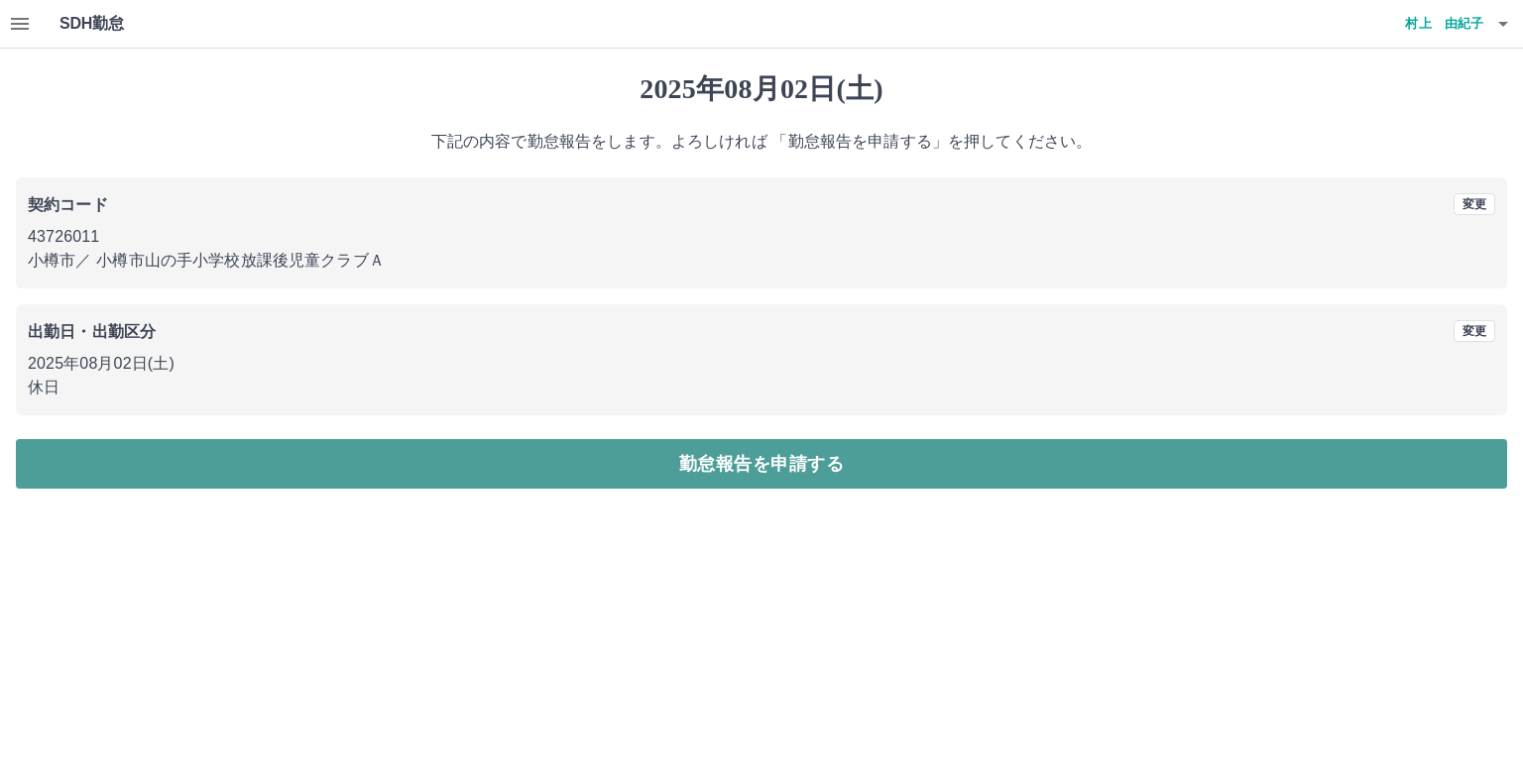 click on "勤怠報告を申請する" at bounding box center [762, 464] 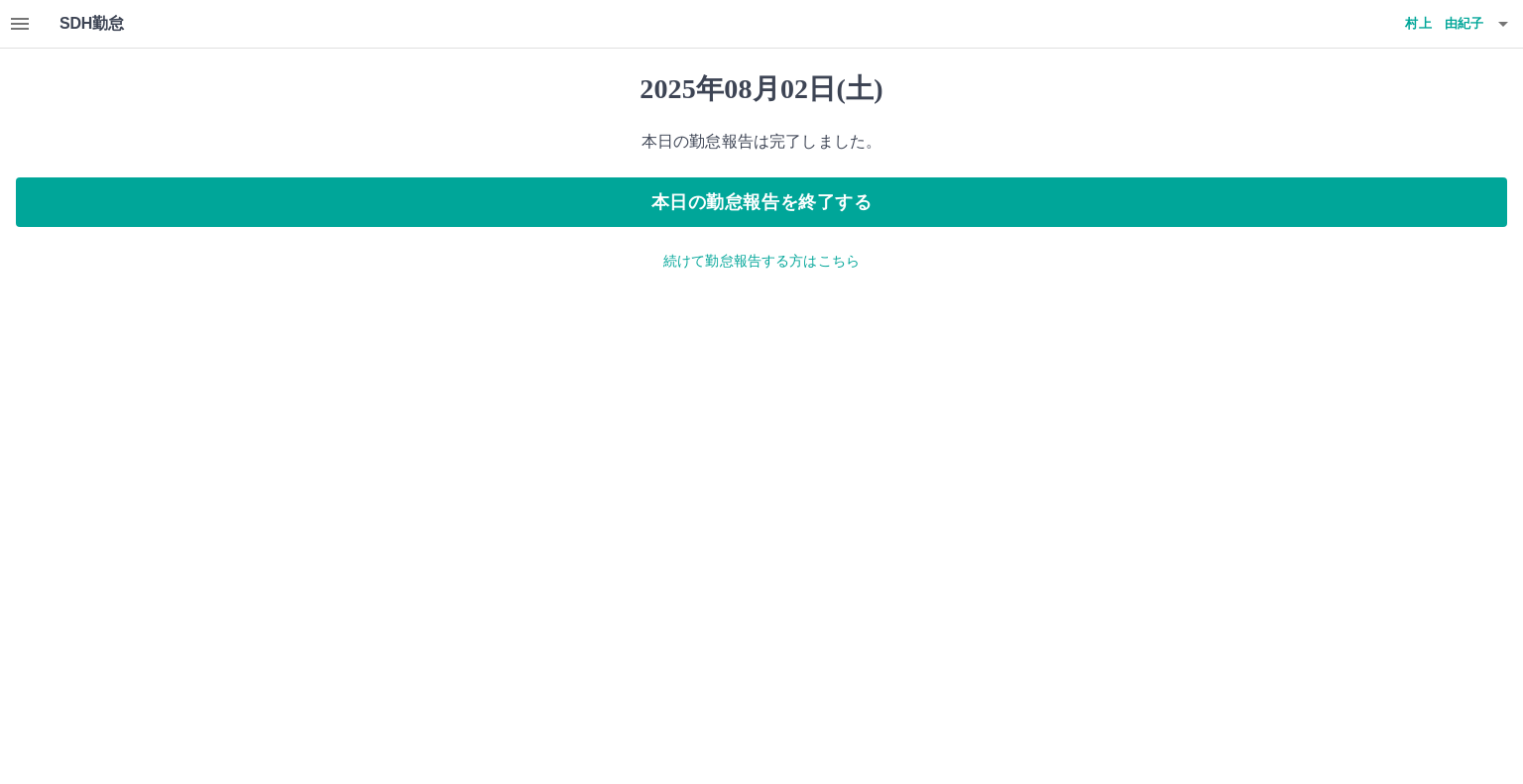 click on "続けて勤怠報告する方はこちら" at bounding box center (762, 261) 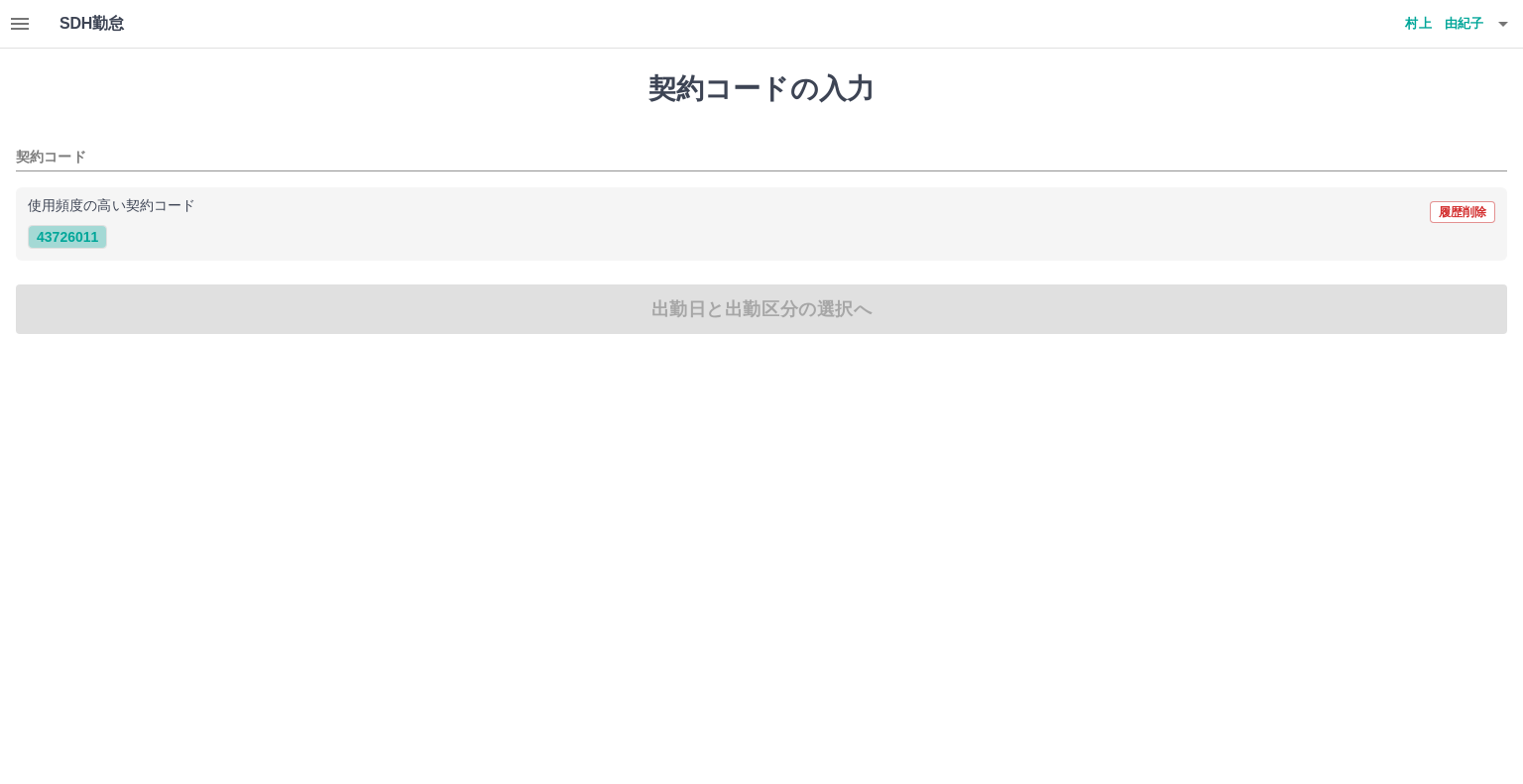 click on "43726011" at bounding box center [67, 237] 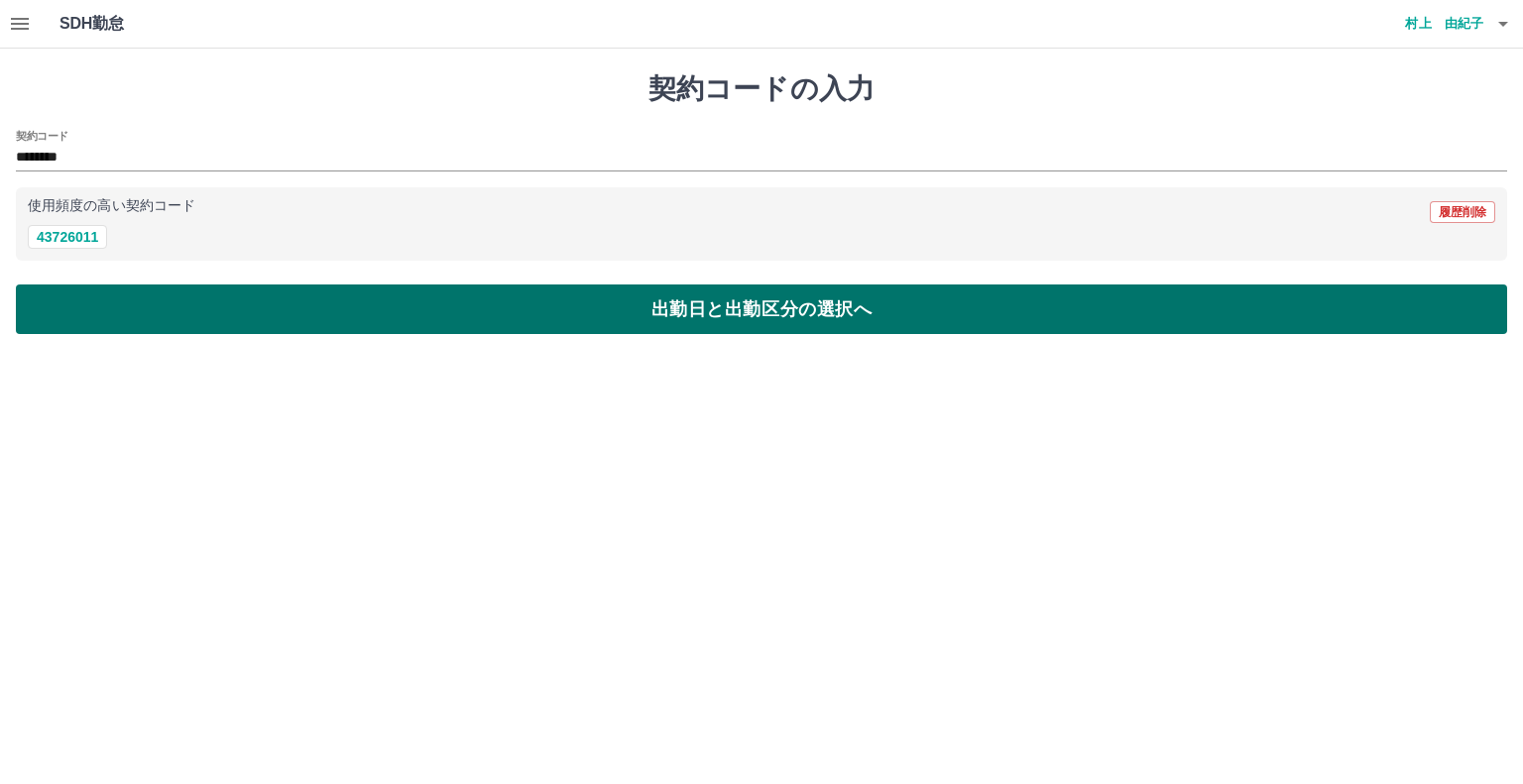 click on "出勤日と出勤区分の選択へ" at bounding box center (762, 309) 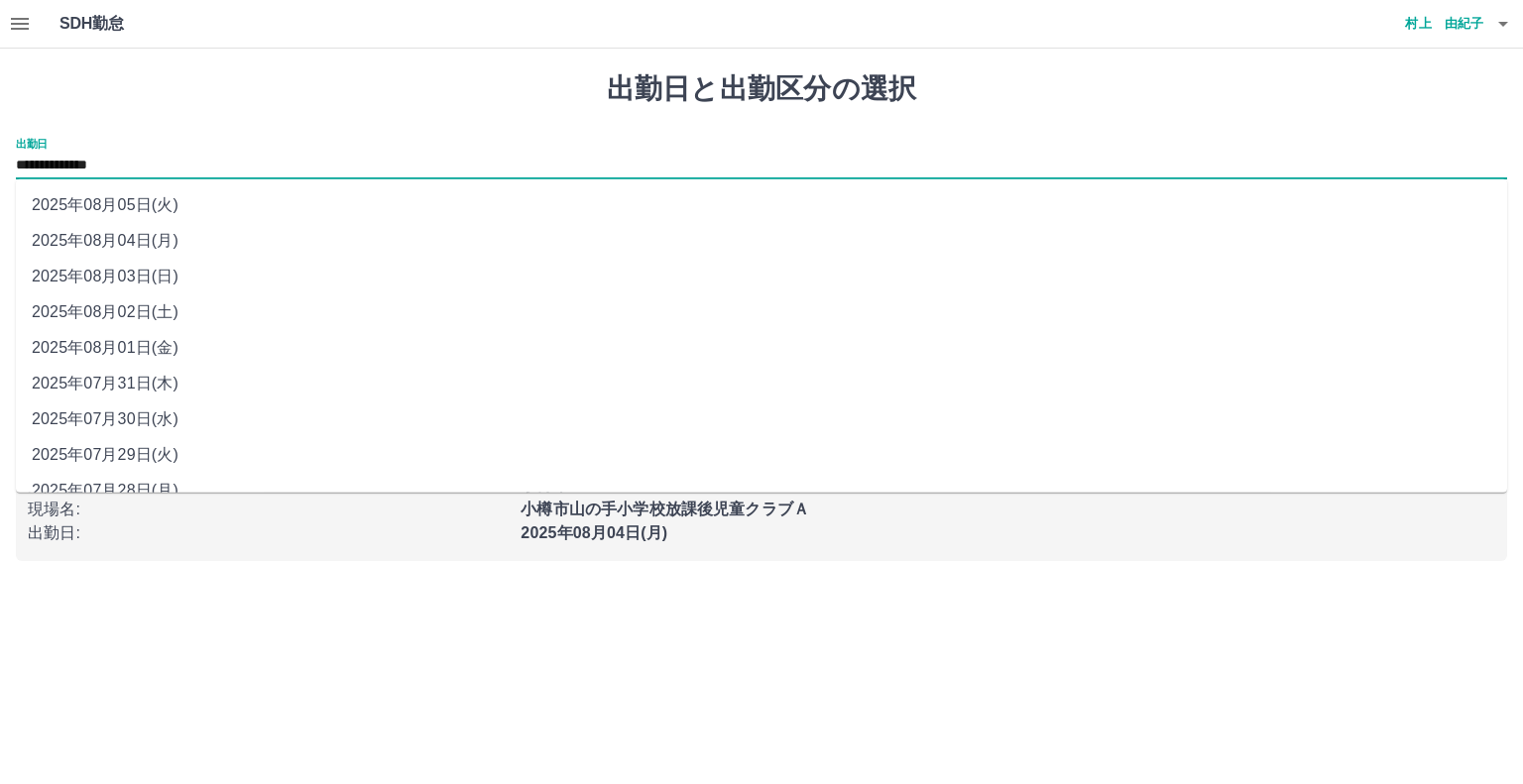 click on "**********" at bounding box center (762, 166) 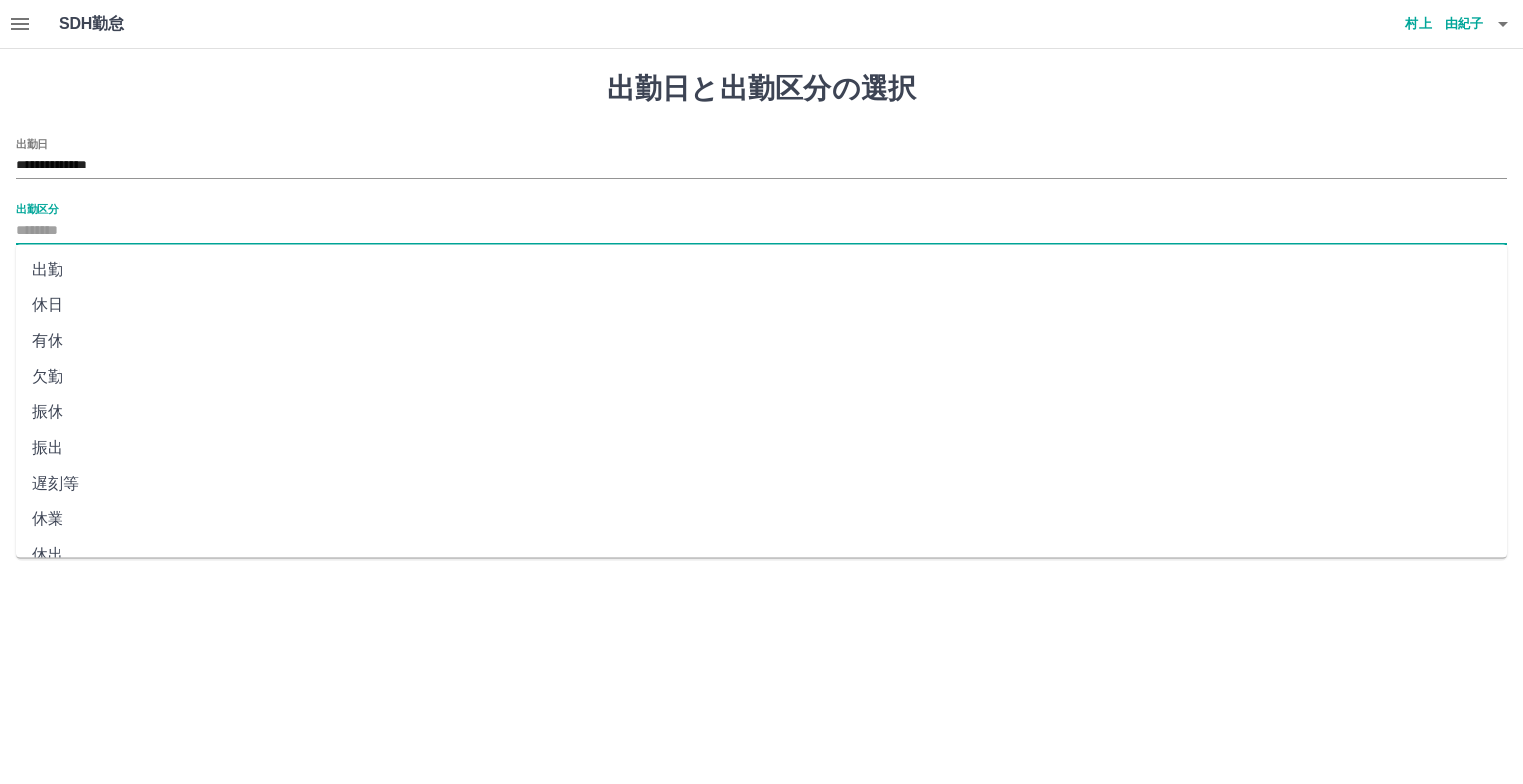 click on "出勤区分" at bounding box center [762, 231] 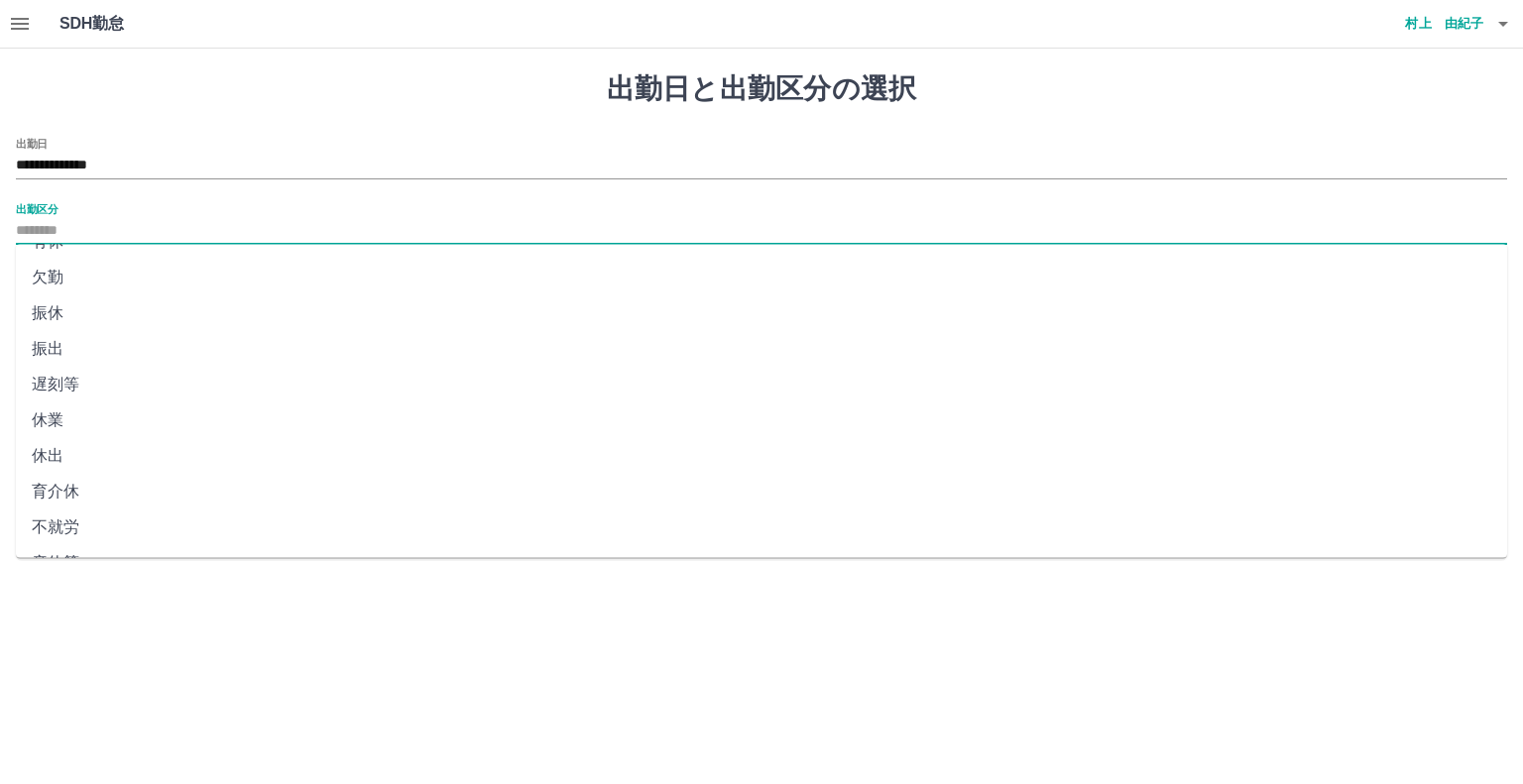 scroll, scrollTop: 344, scrollLeft: 0, axis: vertical 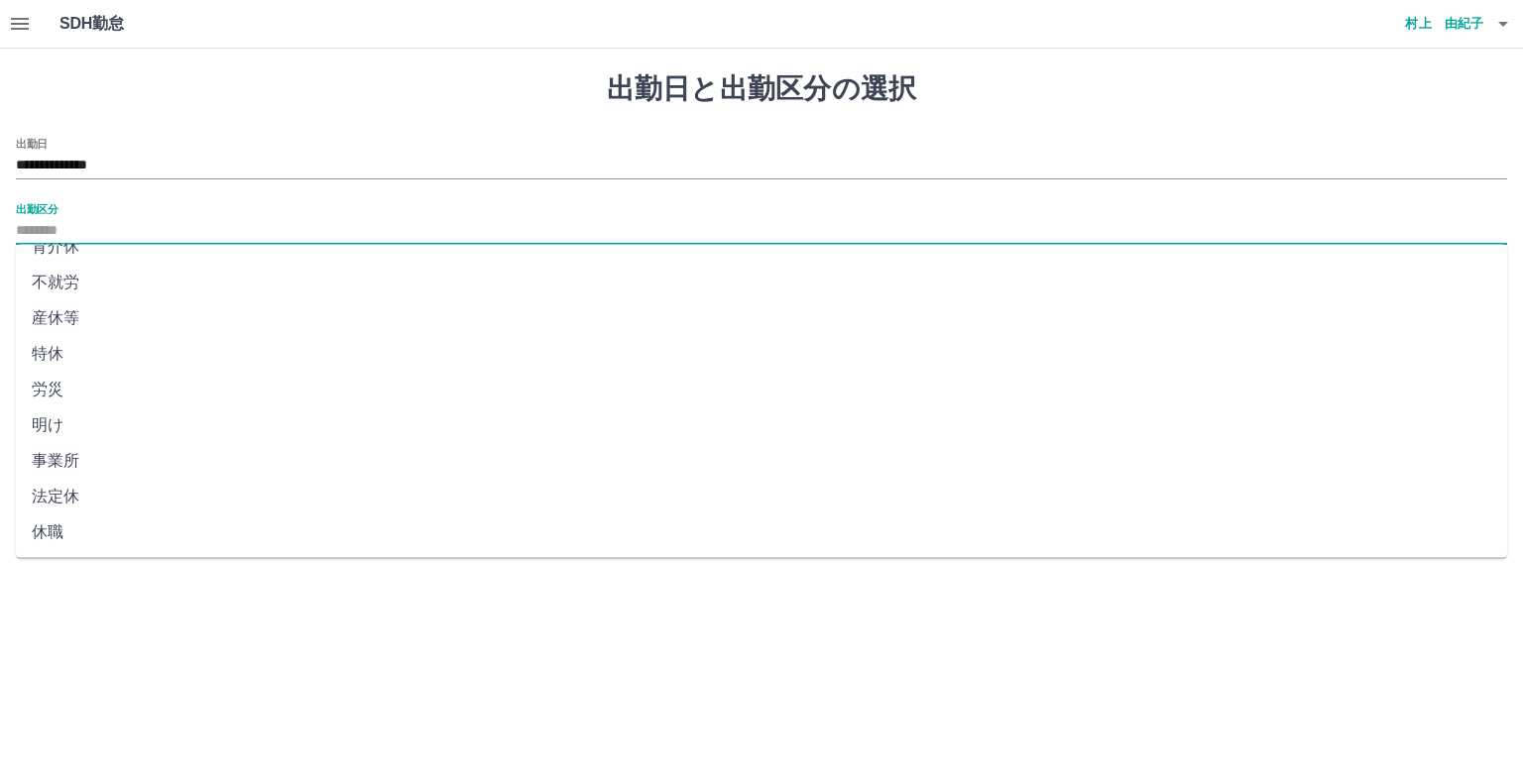 click on "法定休" at bounding box center (762, 497) 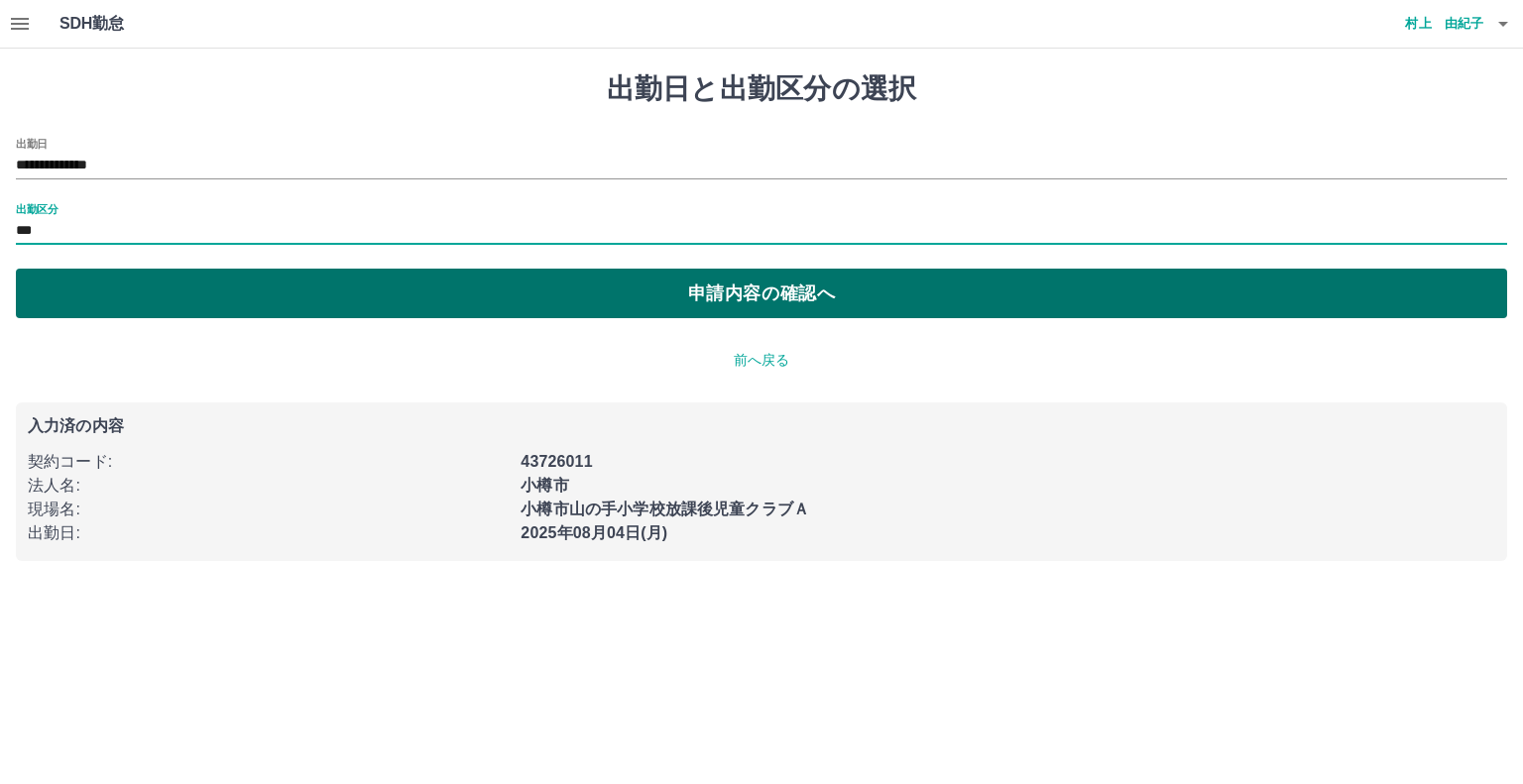 click on "申請内容の確認へ" at bounding box center (762, 293) 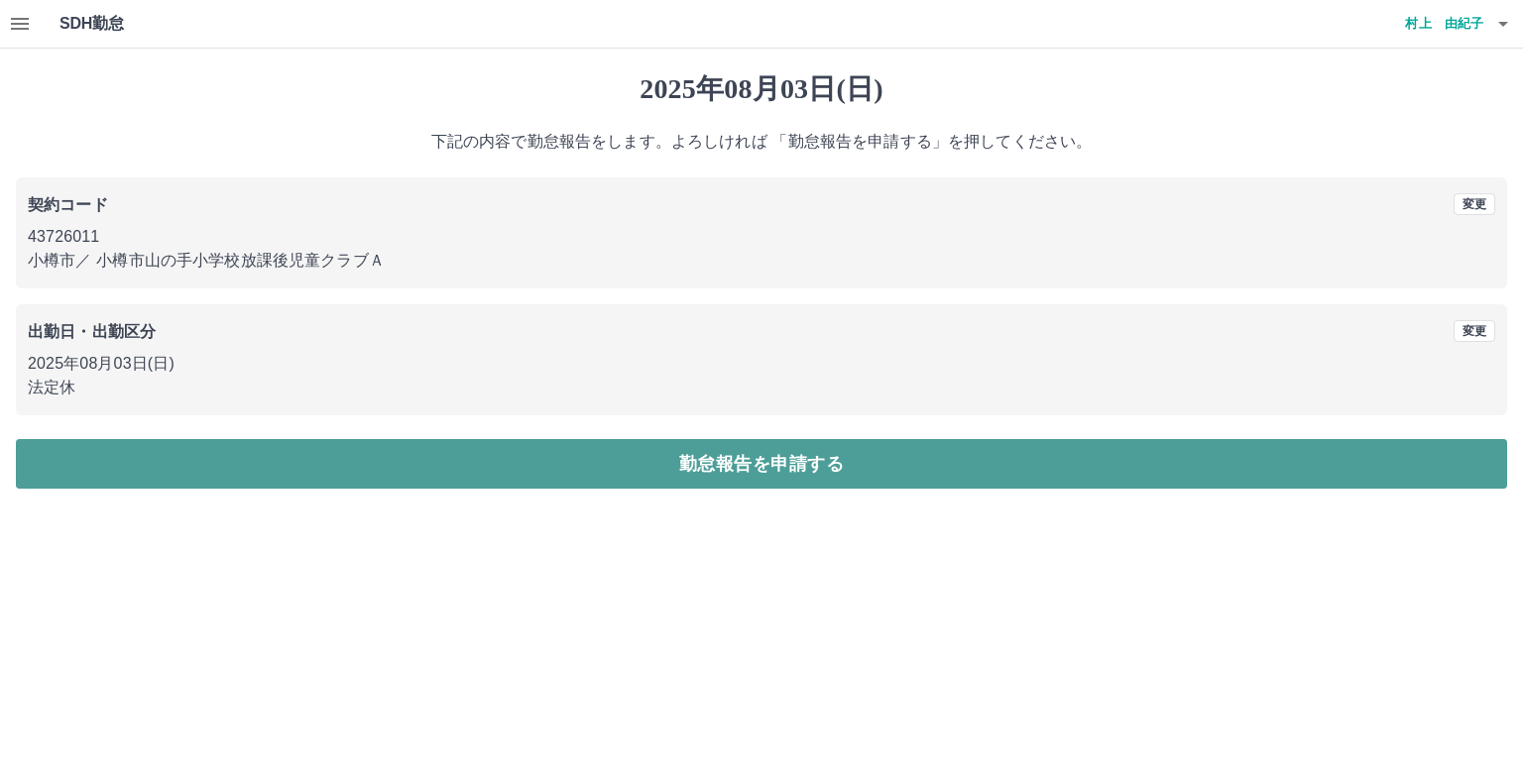 click on "勤怠報告を申請する" at bounding box center [762, 464] 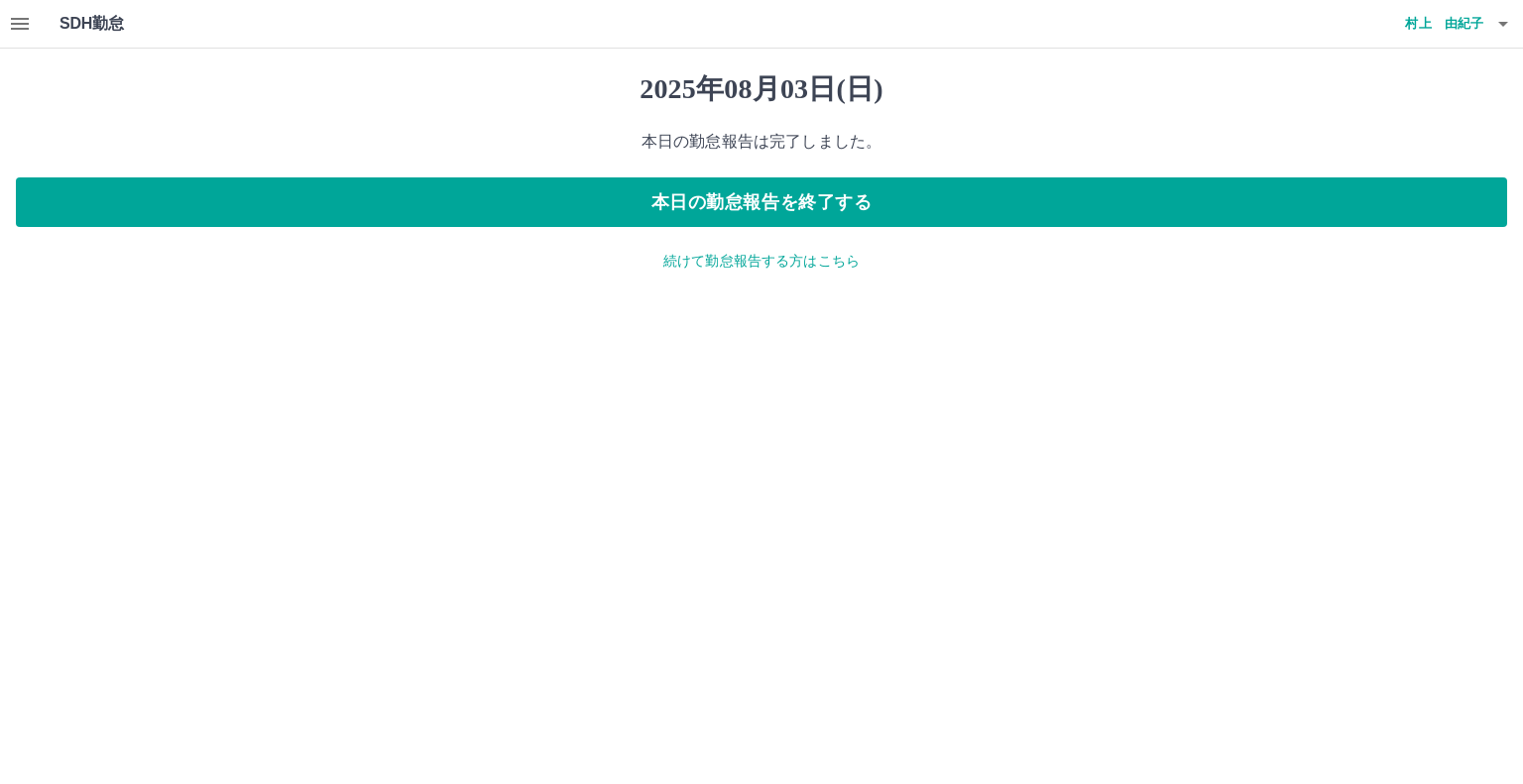 click on "続けて勤怠報告する方はこちら" at bounding box center (762, 261) 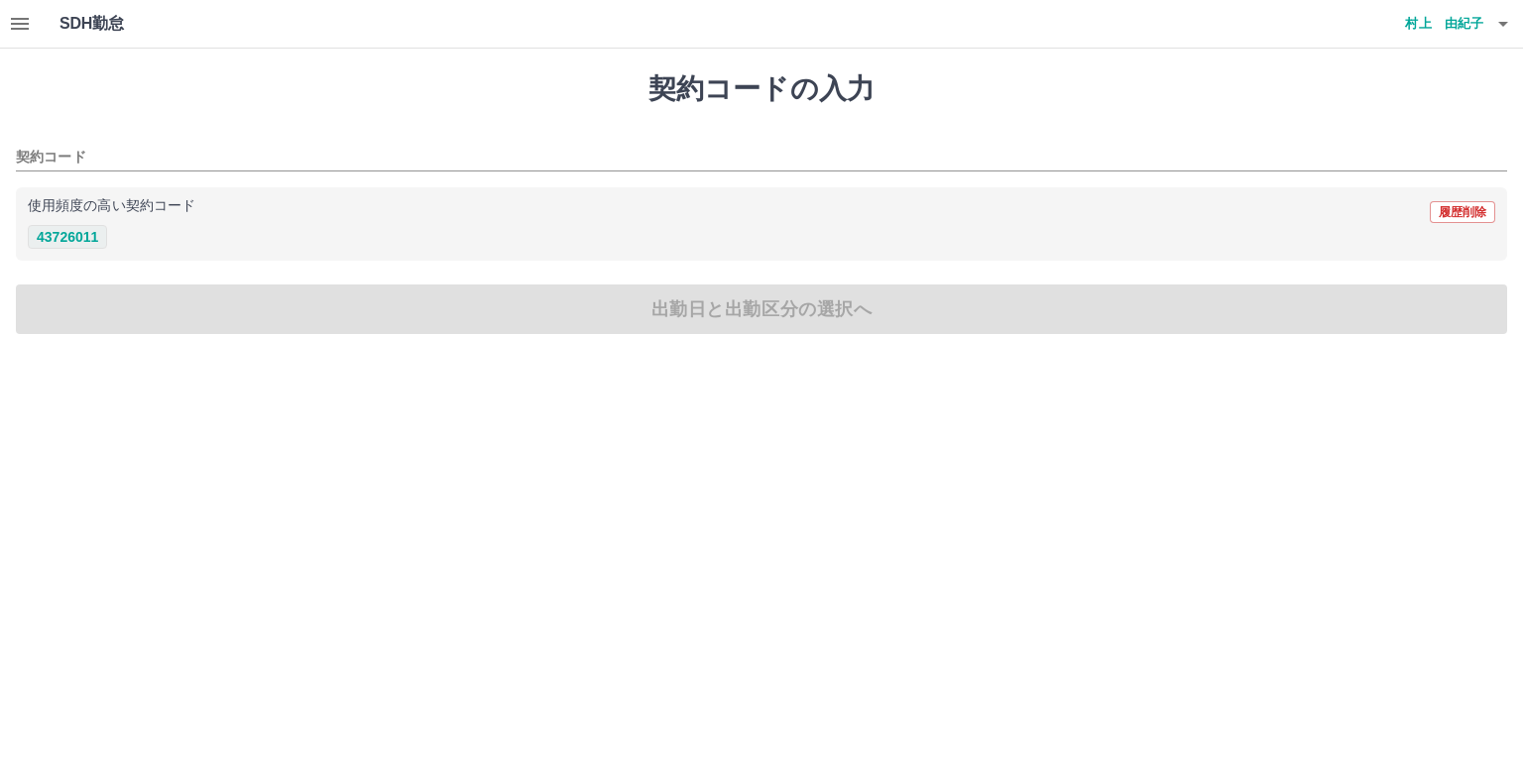 click on "43726011" at bounding box center (67, 237) 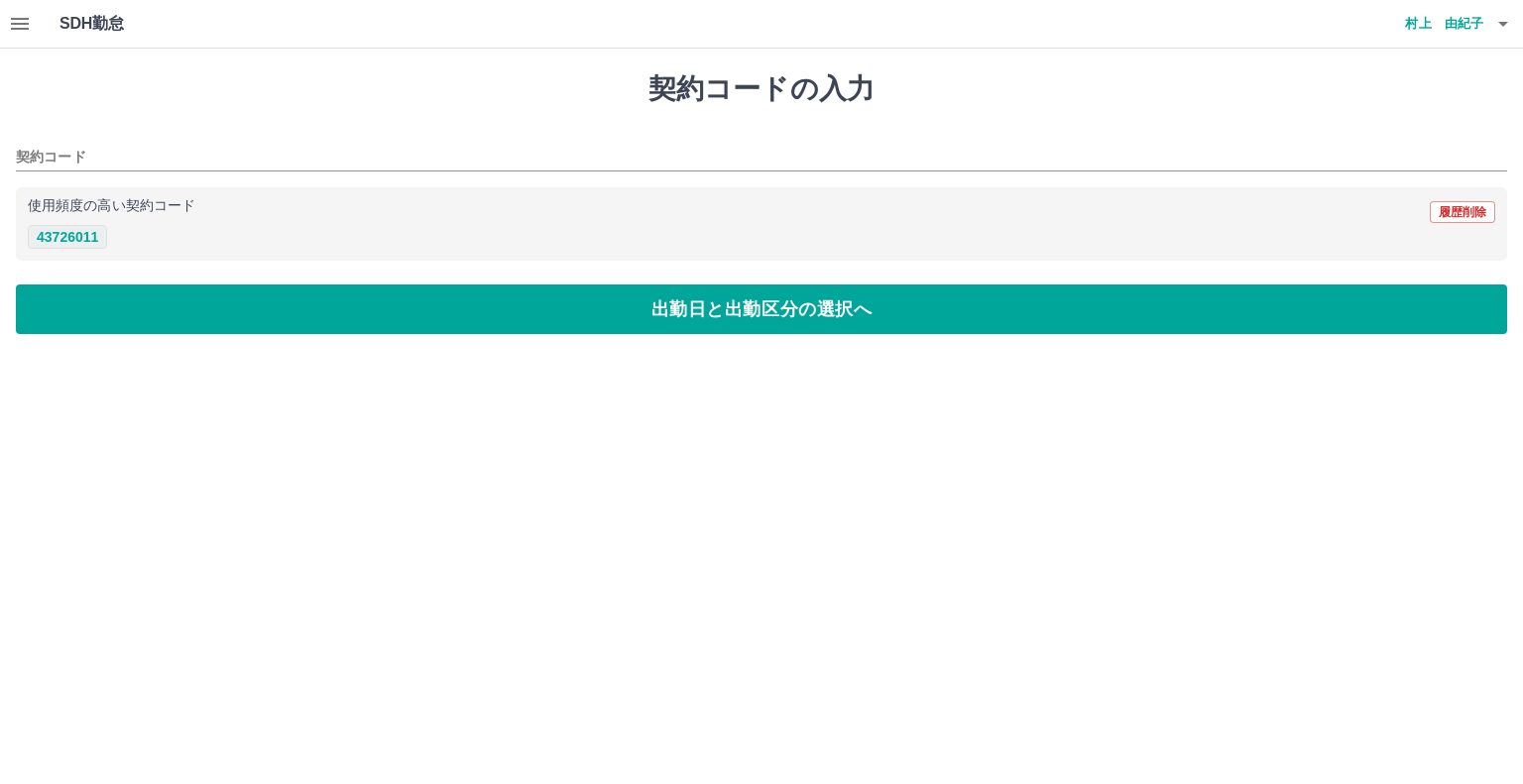 type on "********" 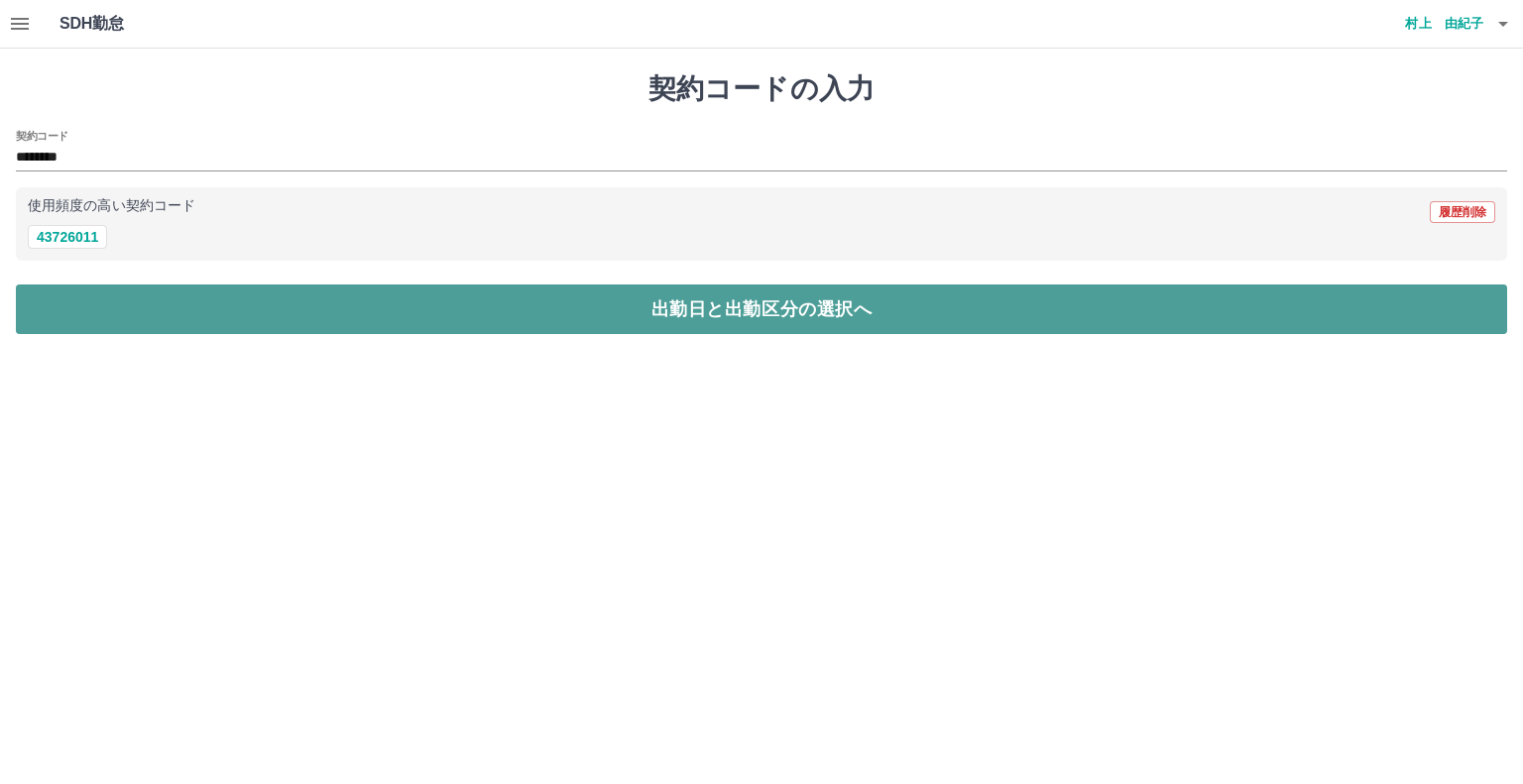 click on "出勤日と出勤区分の選択へ" at bounding box center [762, 309] 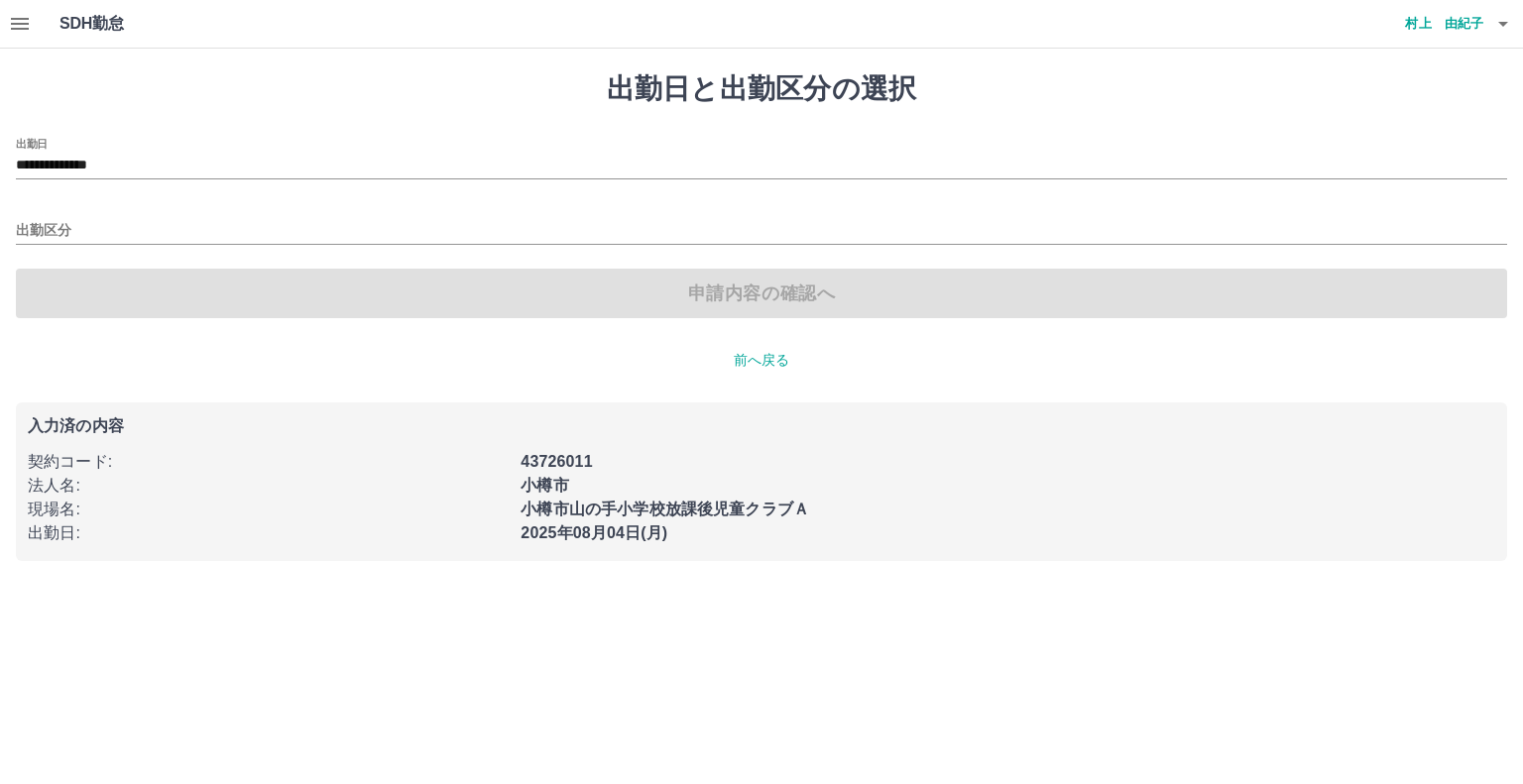 click on "出勤区分" at bounding box center [762, 224] 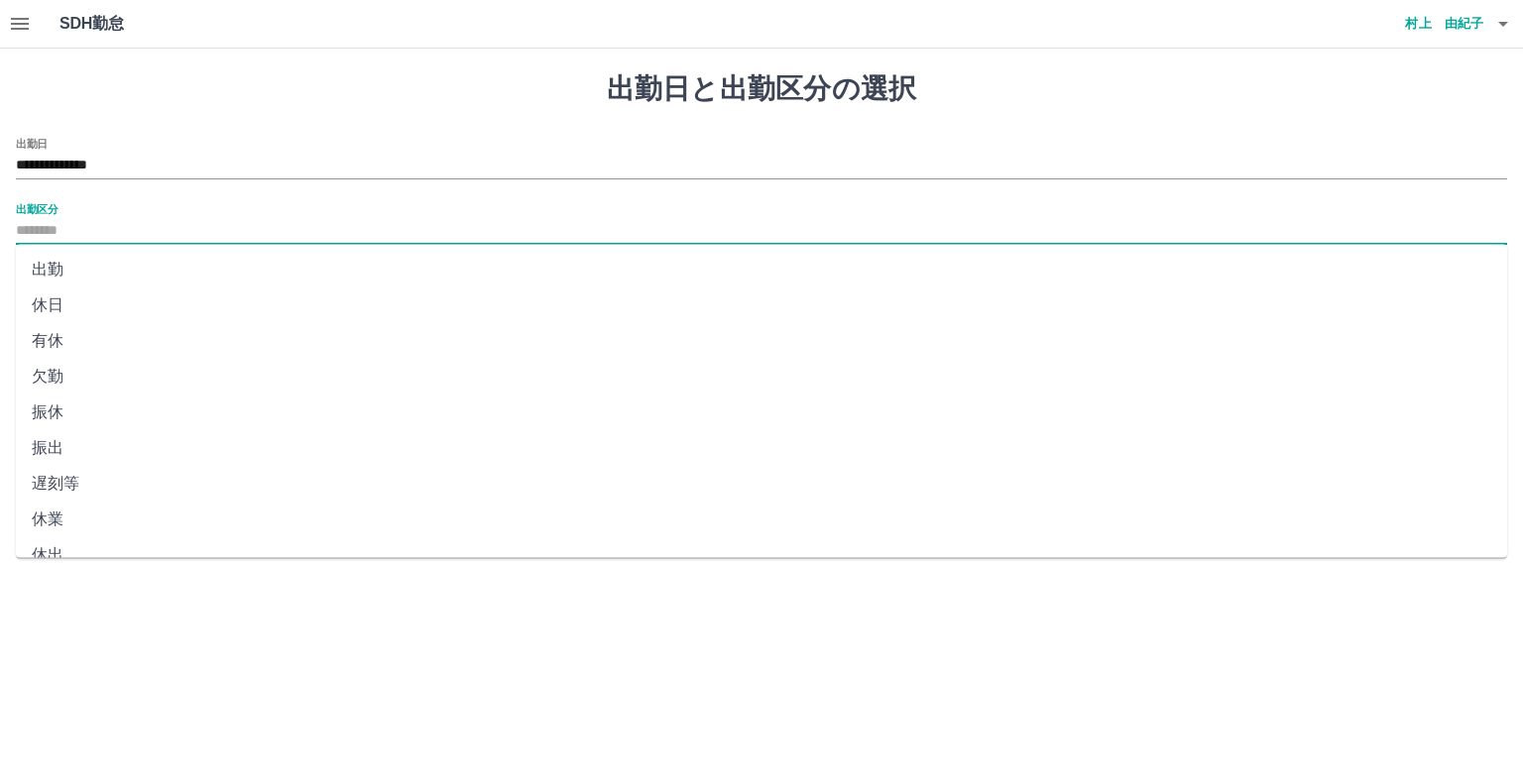 click on "出勤区分" at bounding box center (762, 231) 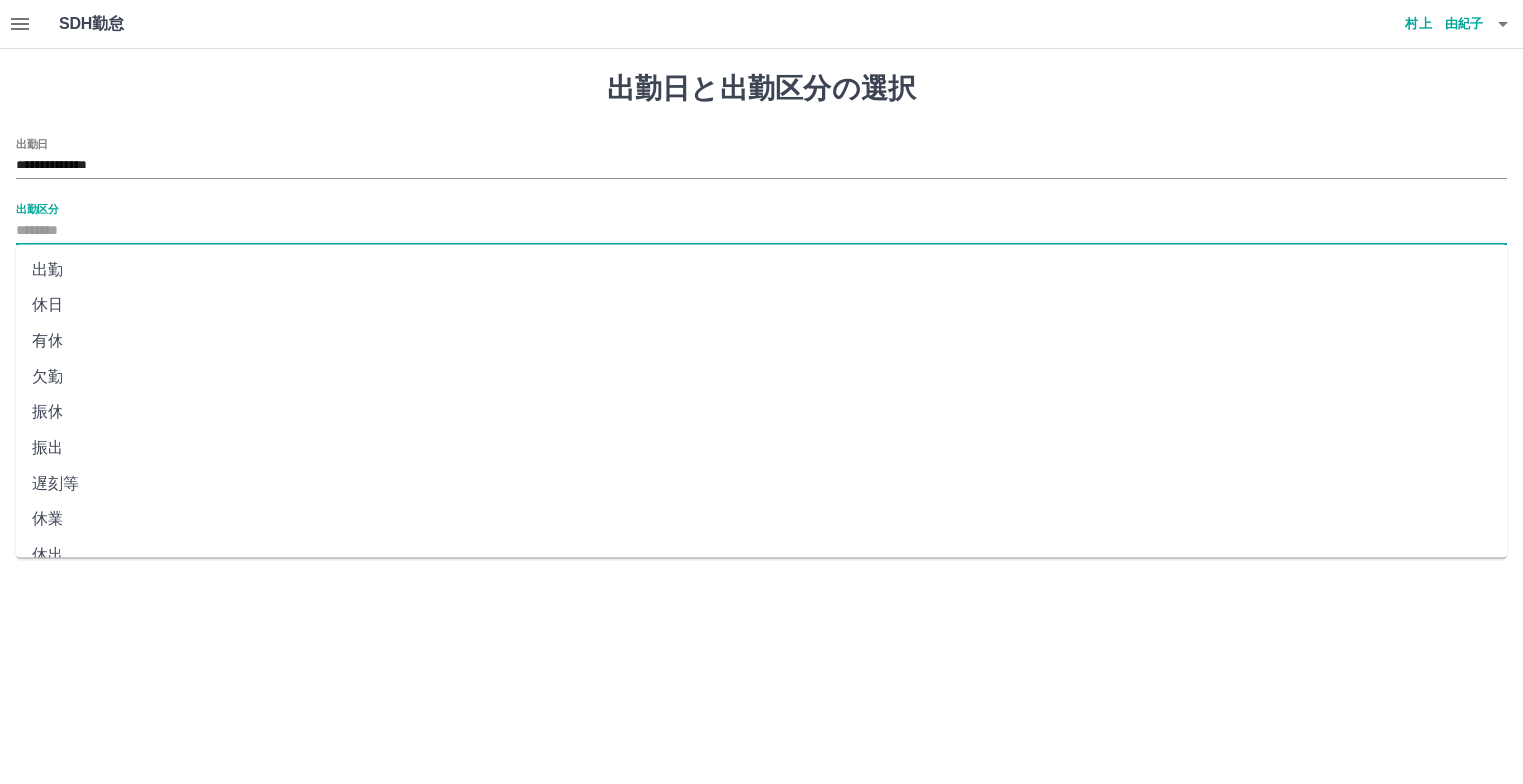 click on "出勤" at bounding box center (762, 270) 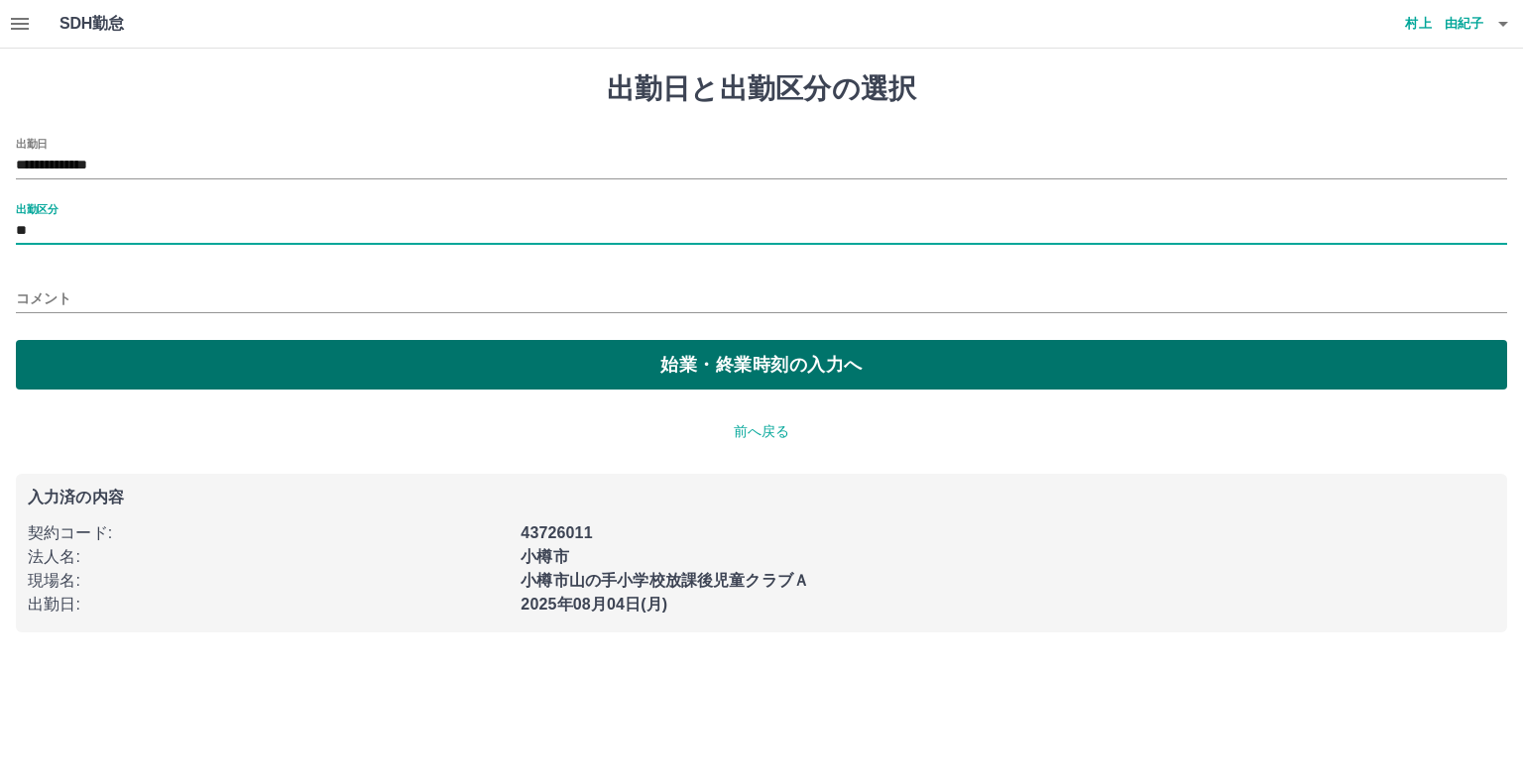 click on "始業・終業時刻の入力へ" at bounding box center (762, 365) 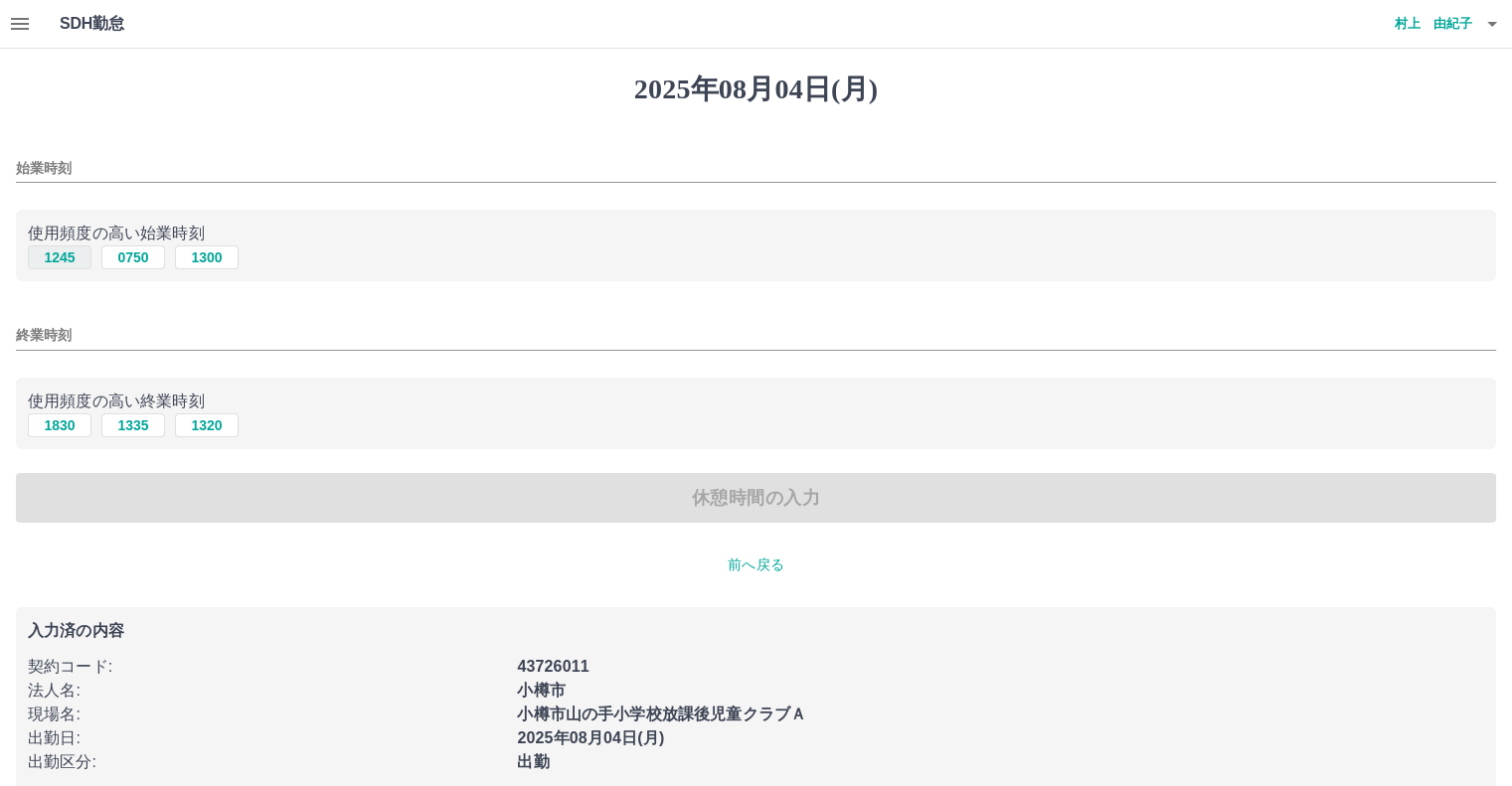 click on "1245" at bounding box center [60, 257] 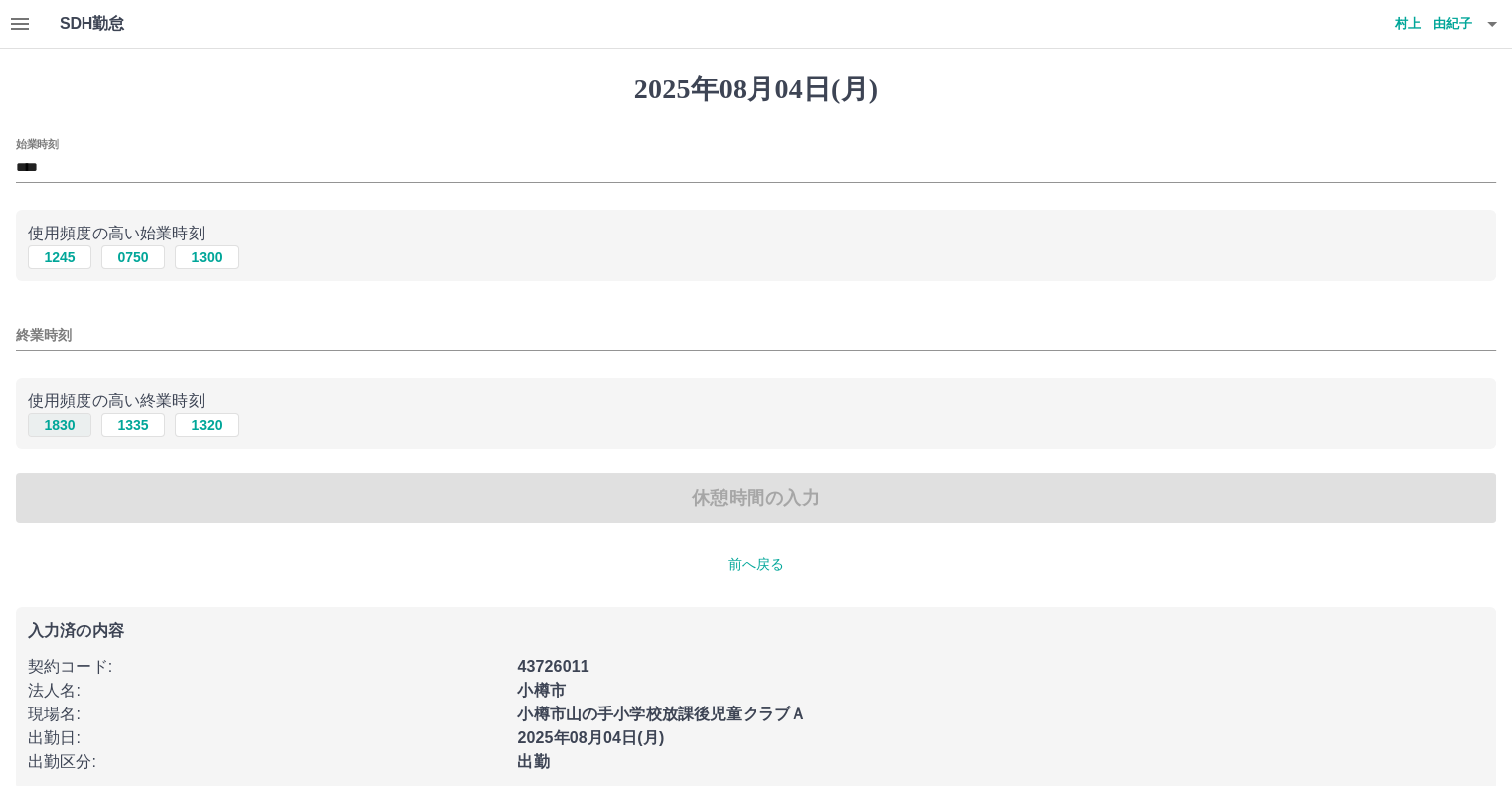 click on "1830" at bounding box center (60, 425) 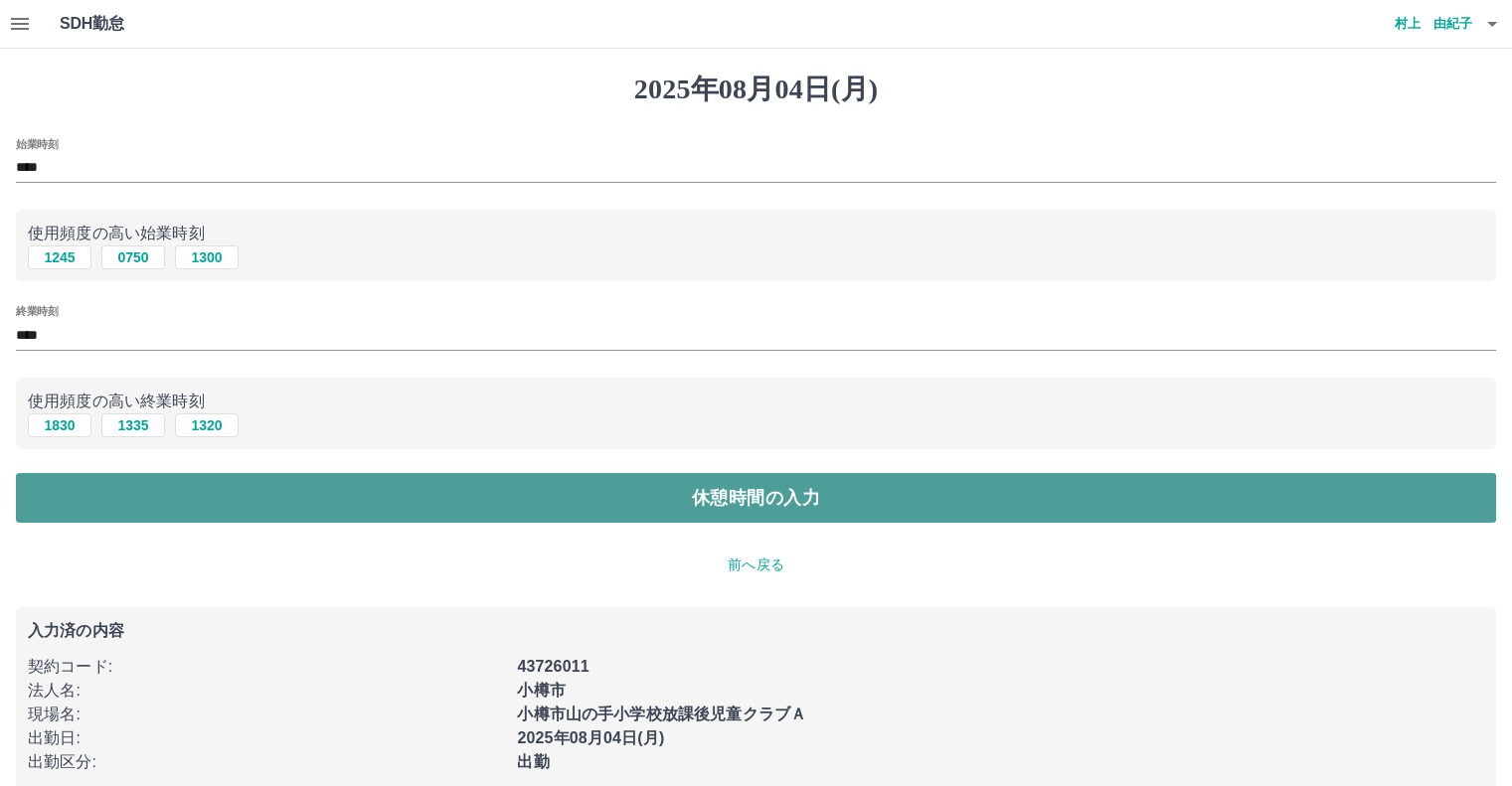 click on "休憩時間の入力" at bounding box center [756, 498] 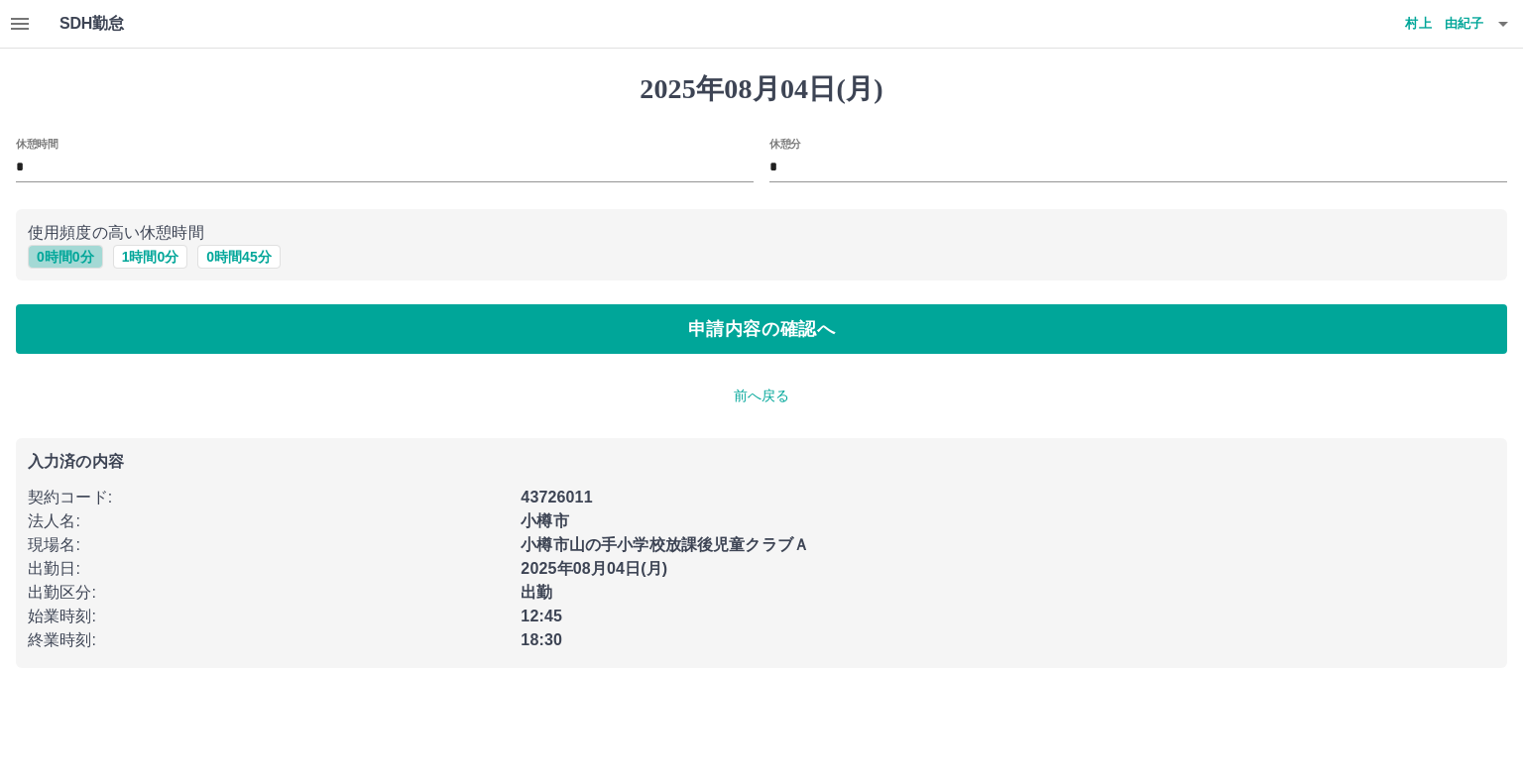 click on "0 時間 0 分" at bounding box center (65, 257) 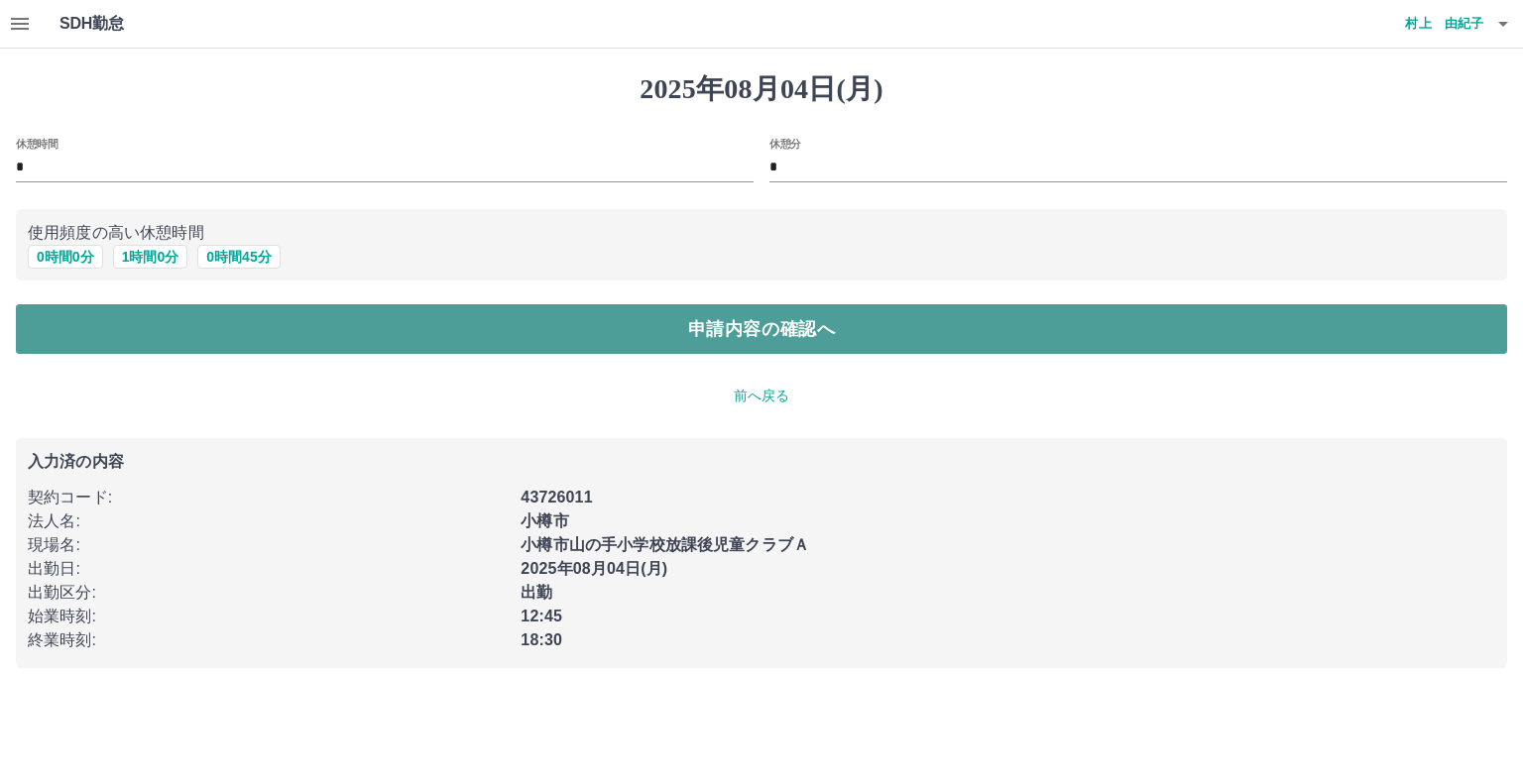 click on "申請内容の確認へ" at bounding box center (762, 329) 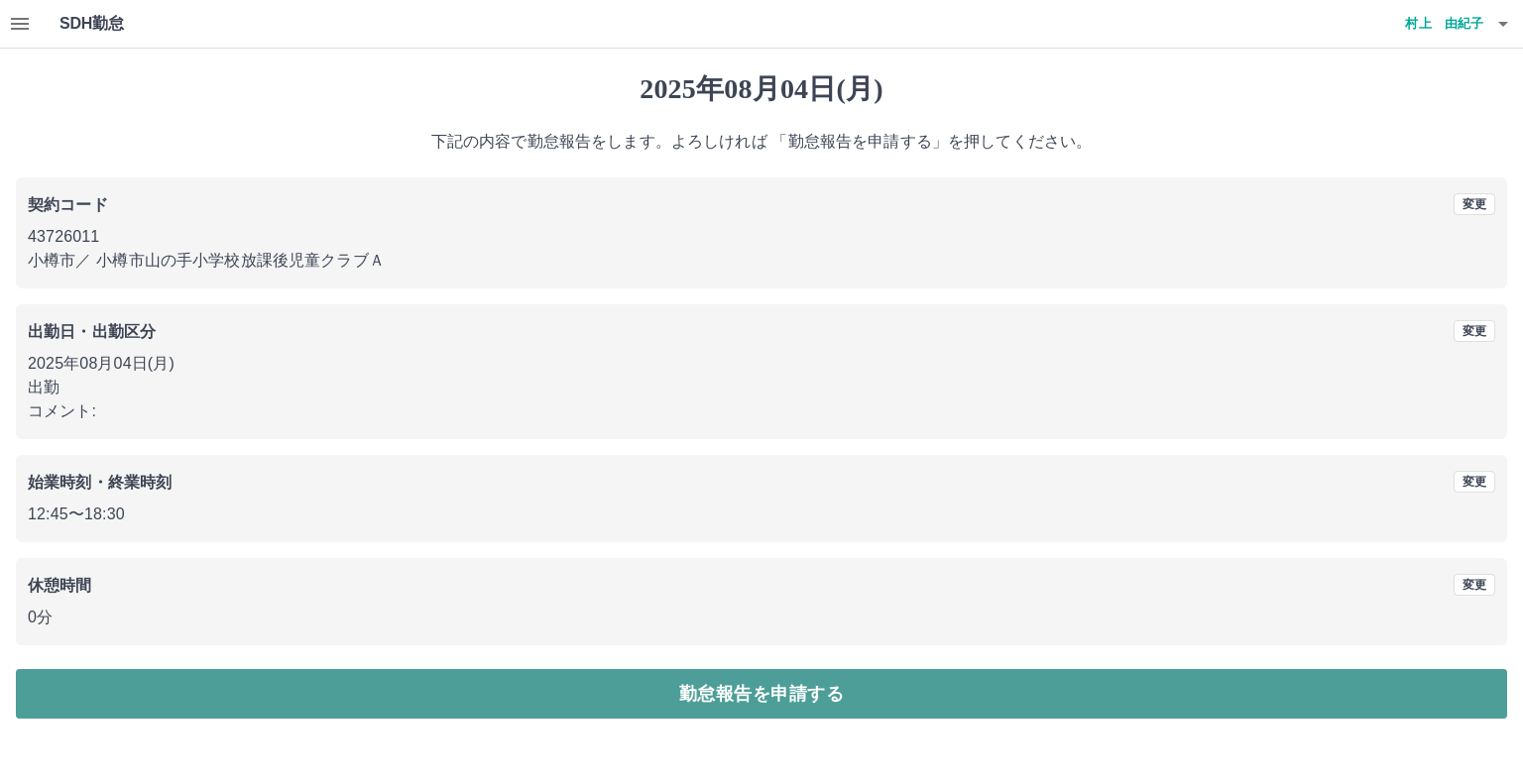 click on "勤怠報告を申請する" at bounding box center [762, 694] 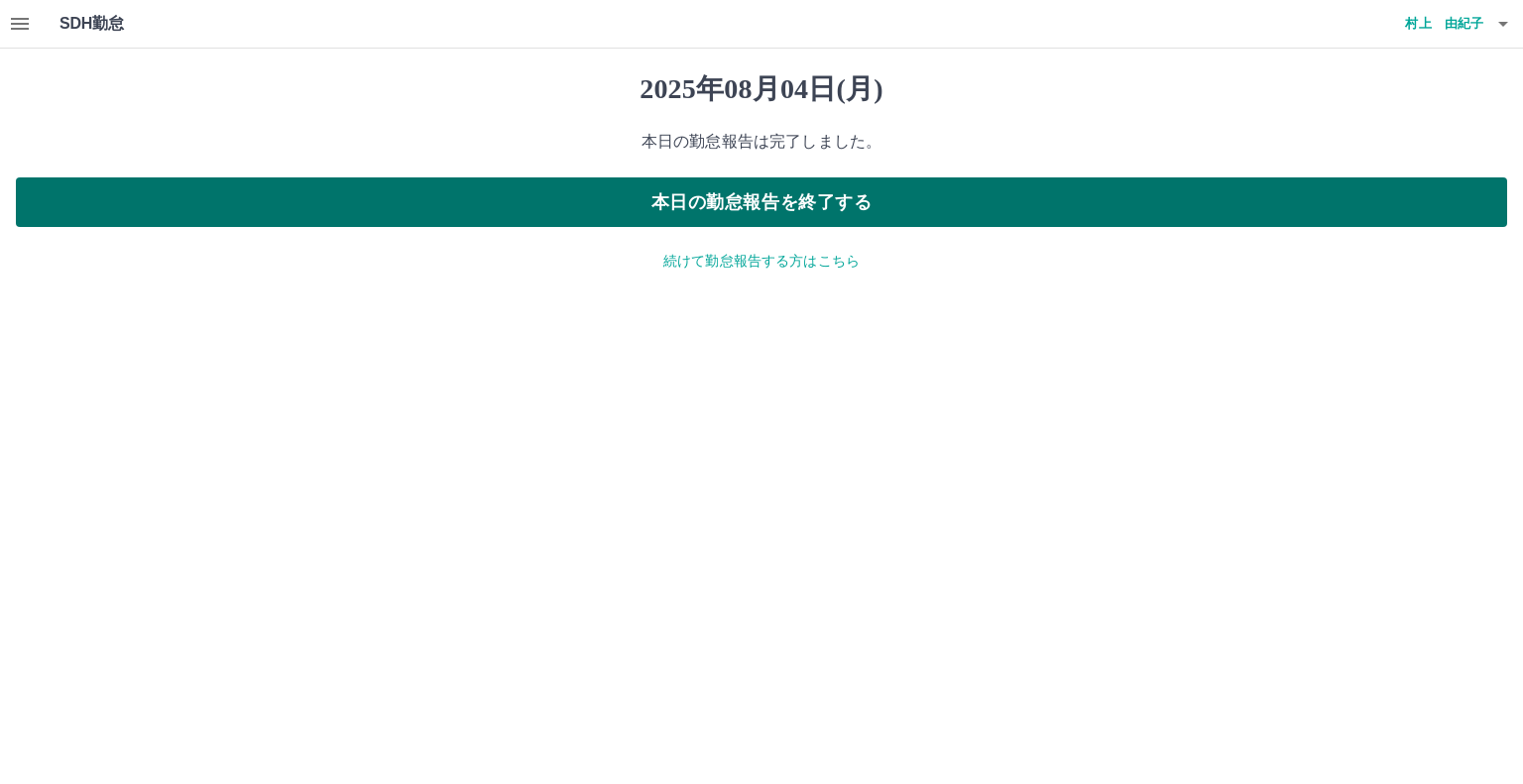 click on "本日の勤怠報告を終了する" at bounding box center (762, 202) 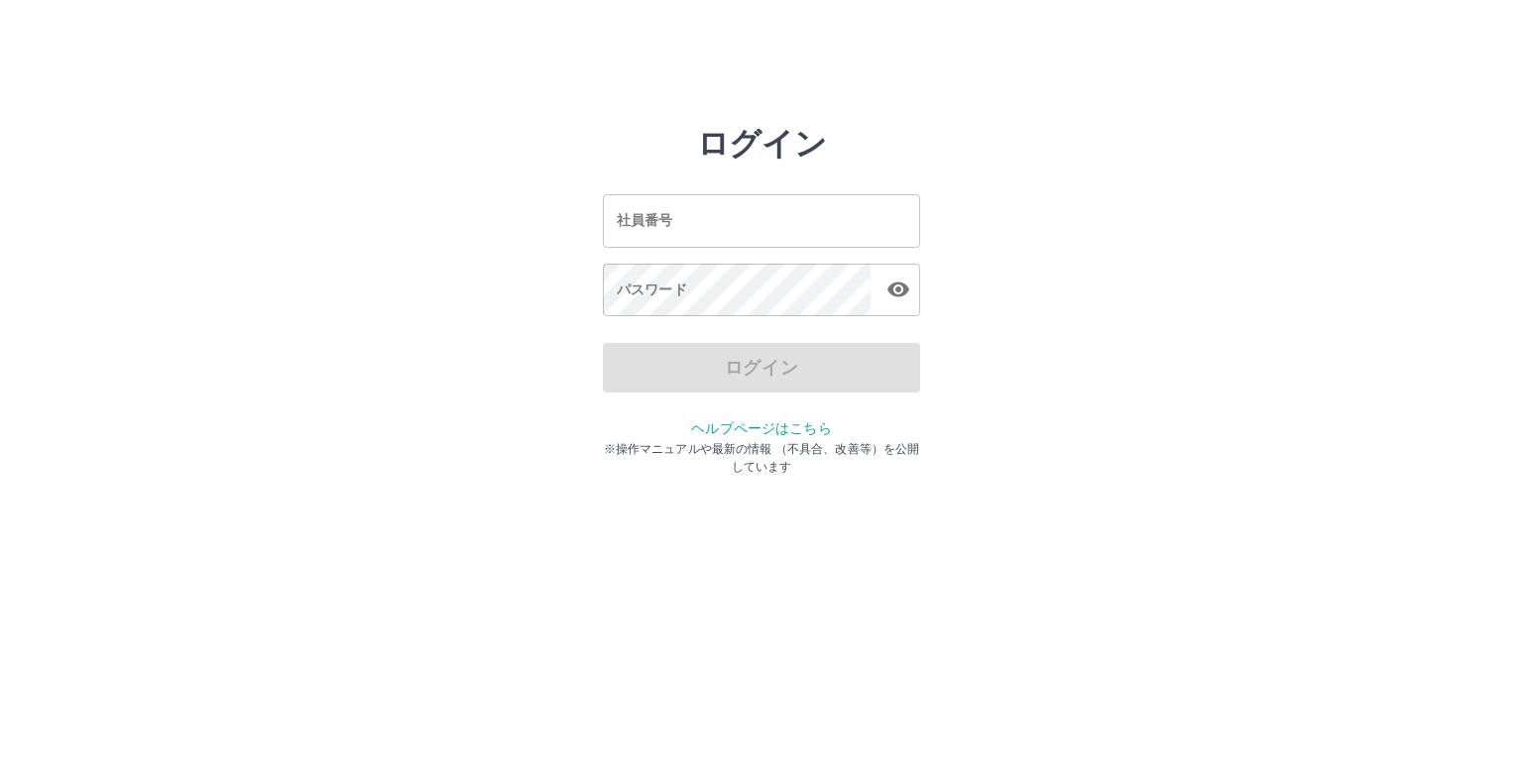 scroll, scrollTop: 0, scrollLeft: 0, axis: both 